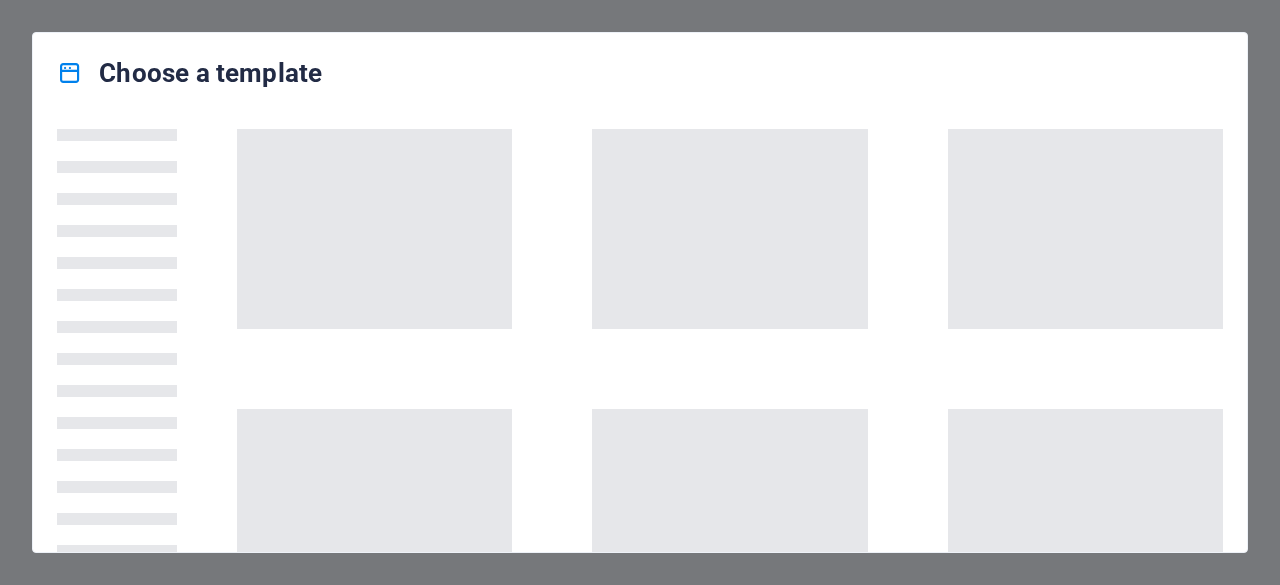 scroll, scrollTop: 0, scrollLeft: 0, axis: both 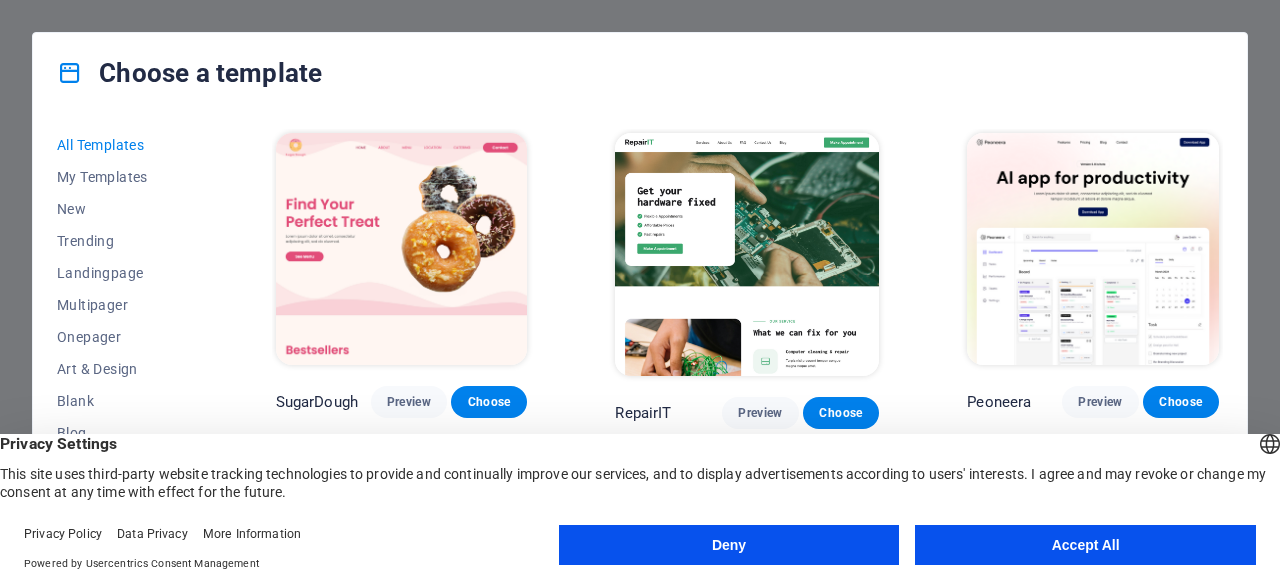 click on "Accept All" at bounding box center [1085, 545] 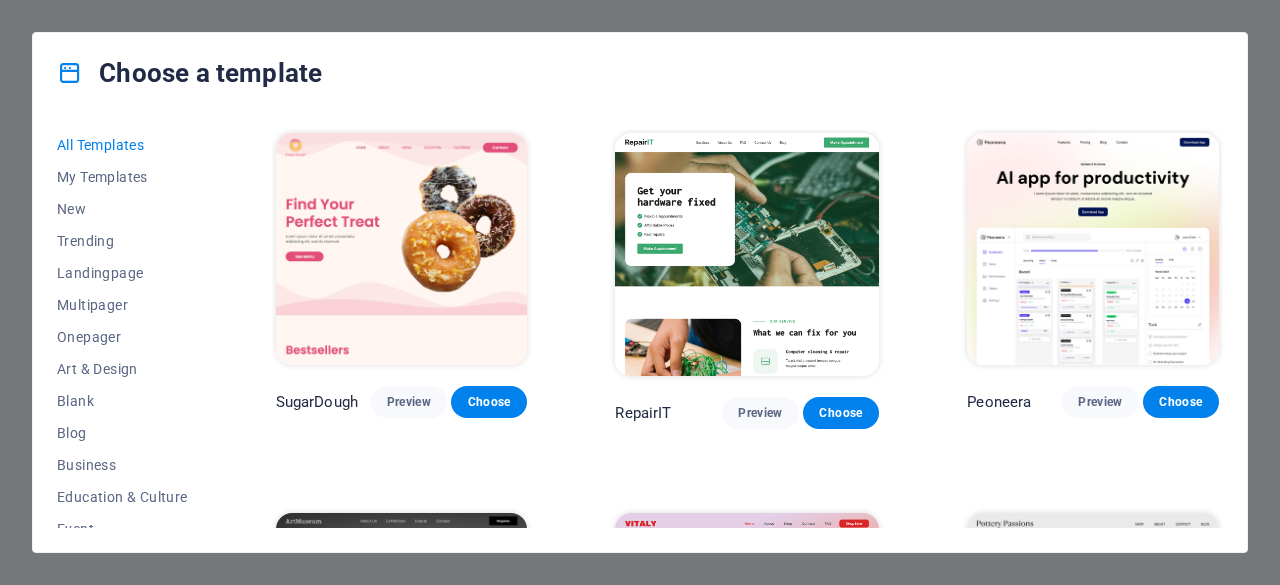 scroll, scrollTop: 100, scrollLeft: 0, axis: vertical 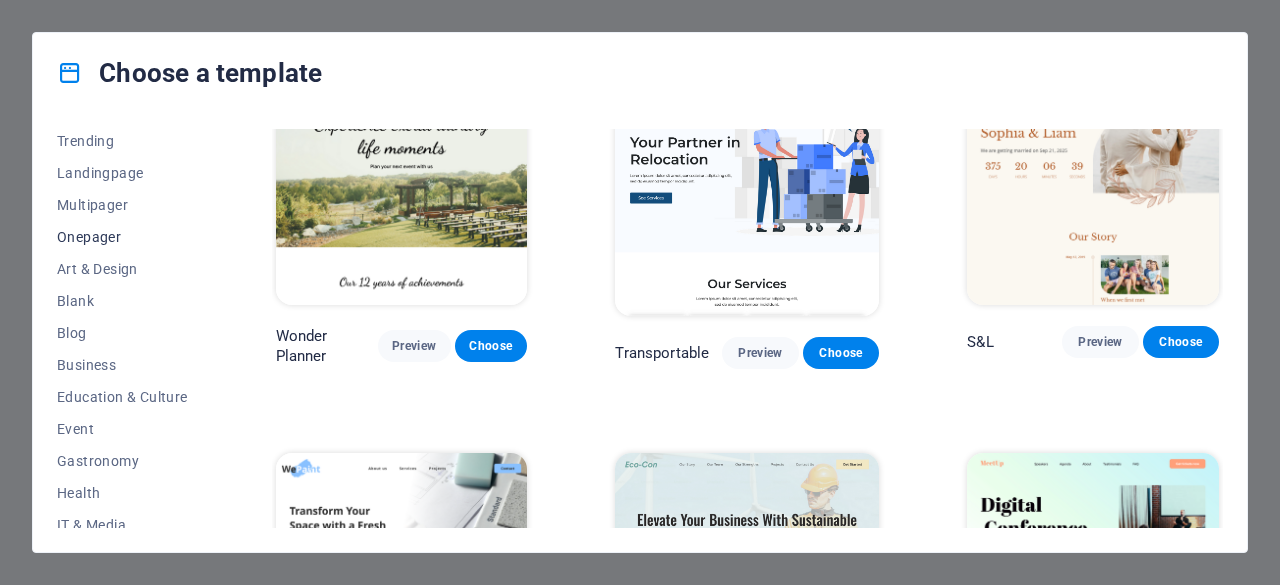 click on "Onepager" at bounding box center (122, 237) 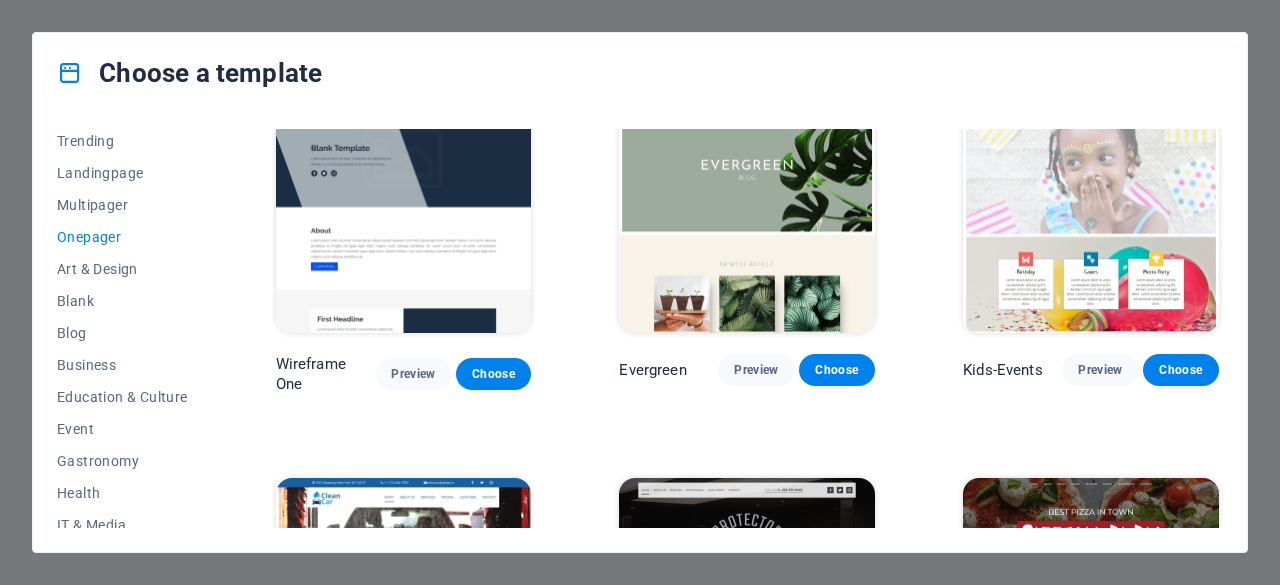 scroll, scrollTop: 3003, scrollLeft: 0, axis: vertical 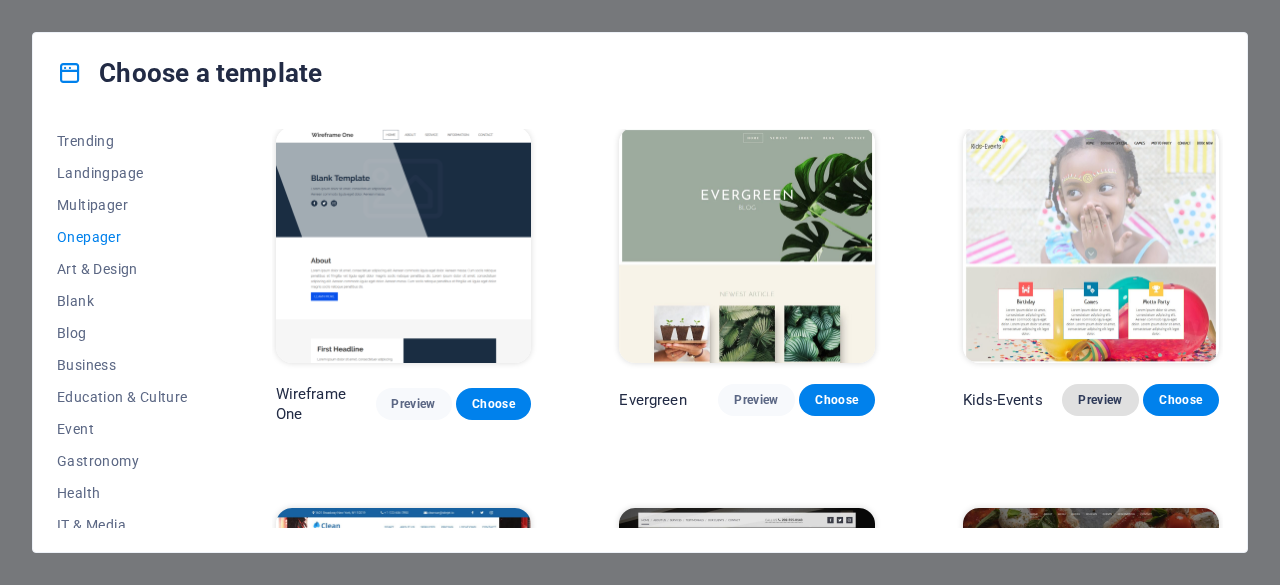 click on "Preview" at bounding box center [1100, 400] 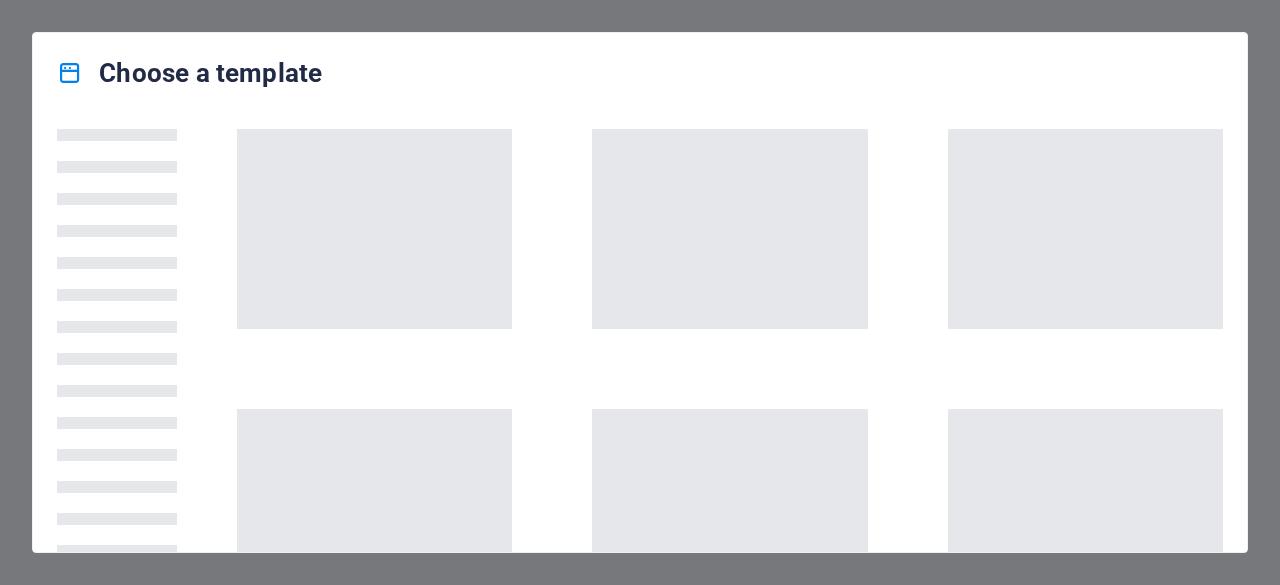 scroll, scrollTop: 0, scrollLeft: 0, axis: both 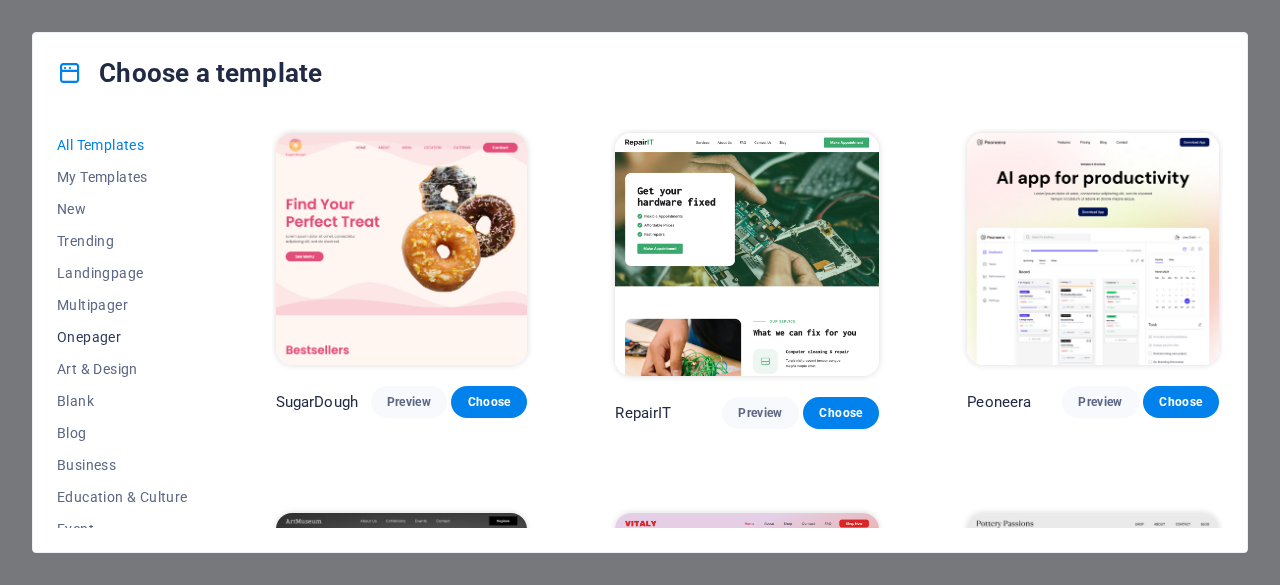 click on "Onepager" at bounding box center (122, 337) 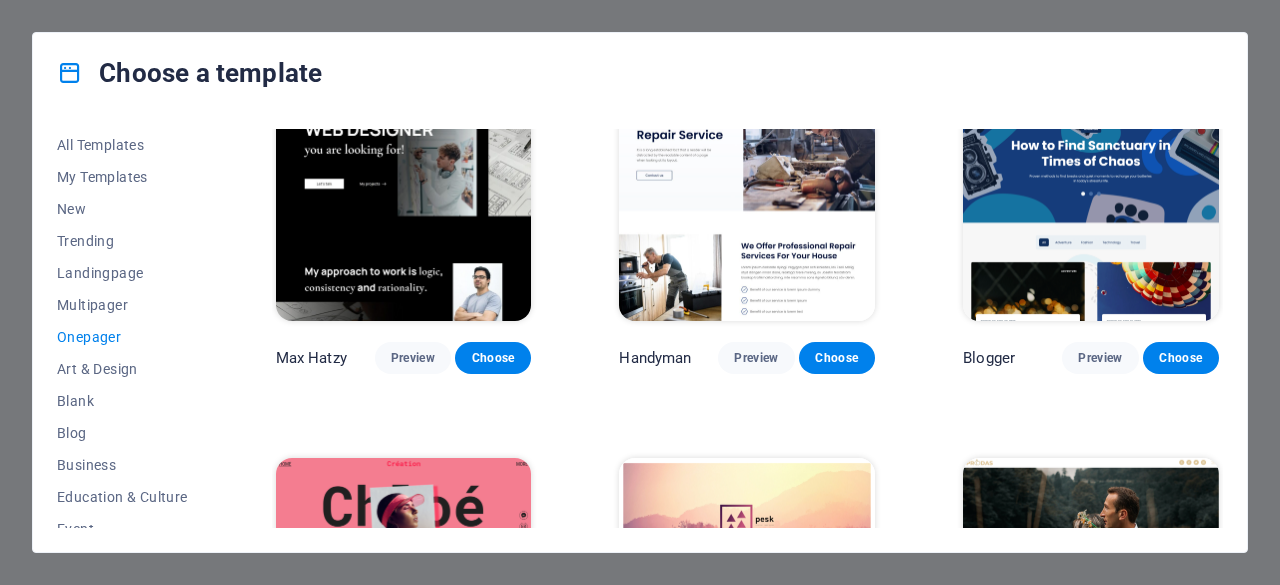 scroll, scrollTop: 2200, scrollLeft: 0, axis: vertical 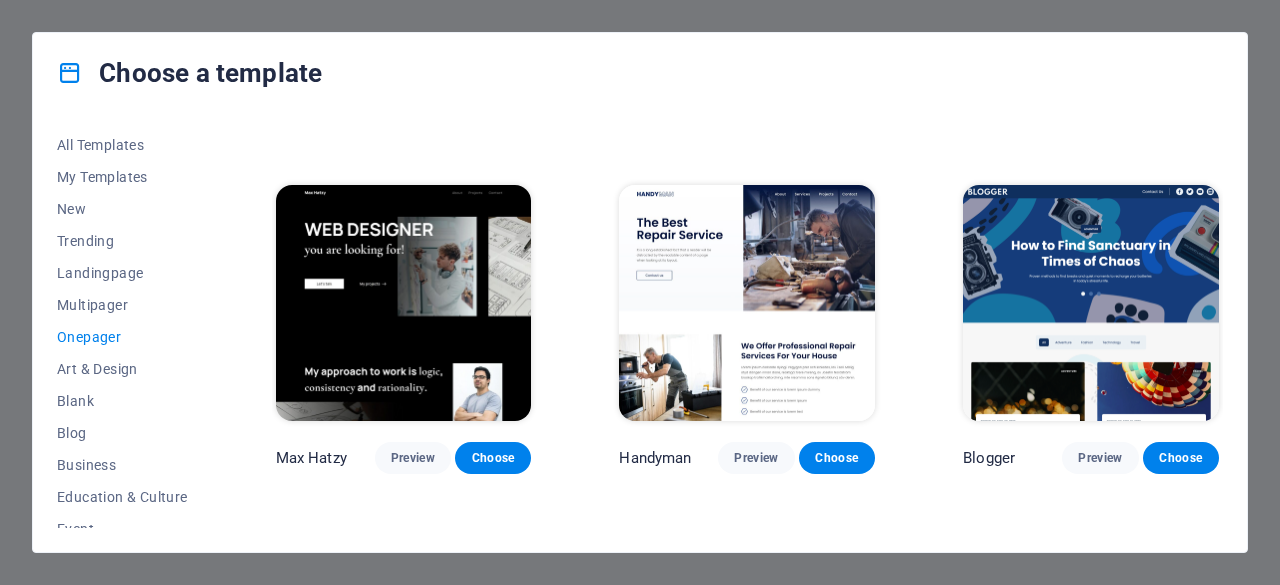 click at bounding box center (747, 303) 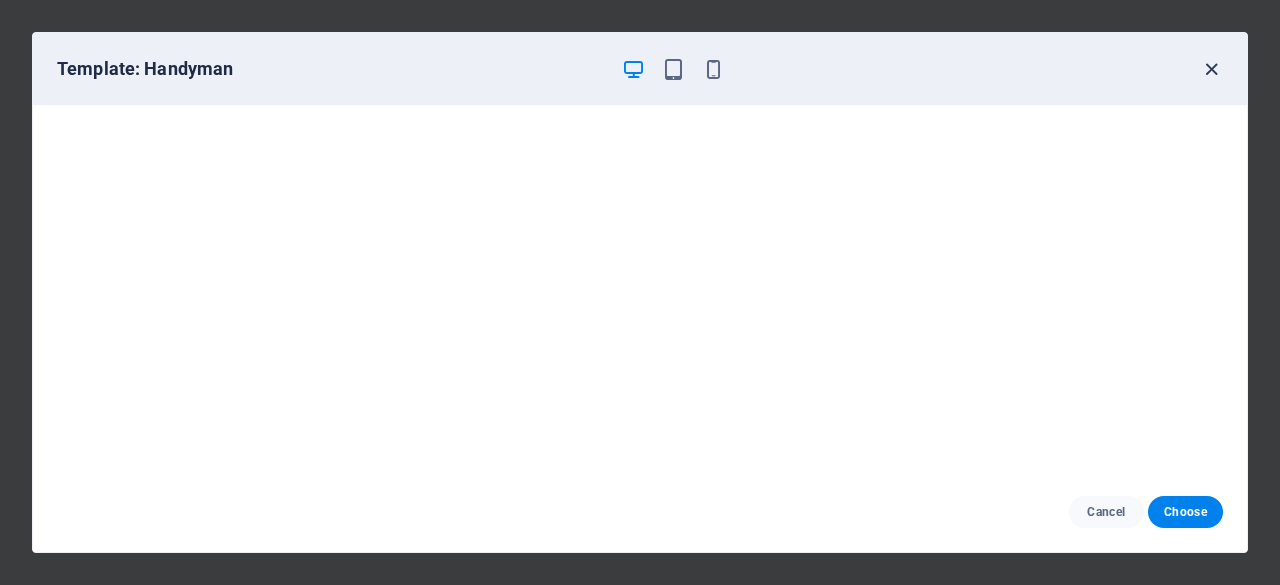 click at bounding box center [1211, 69] 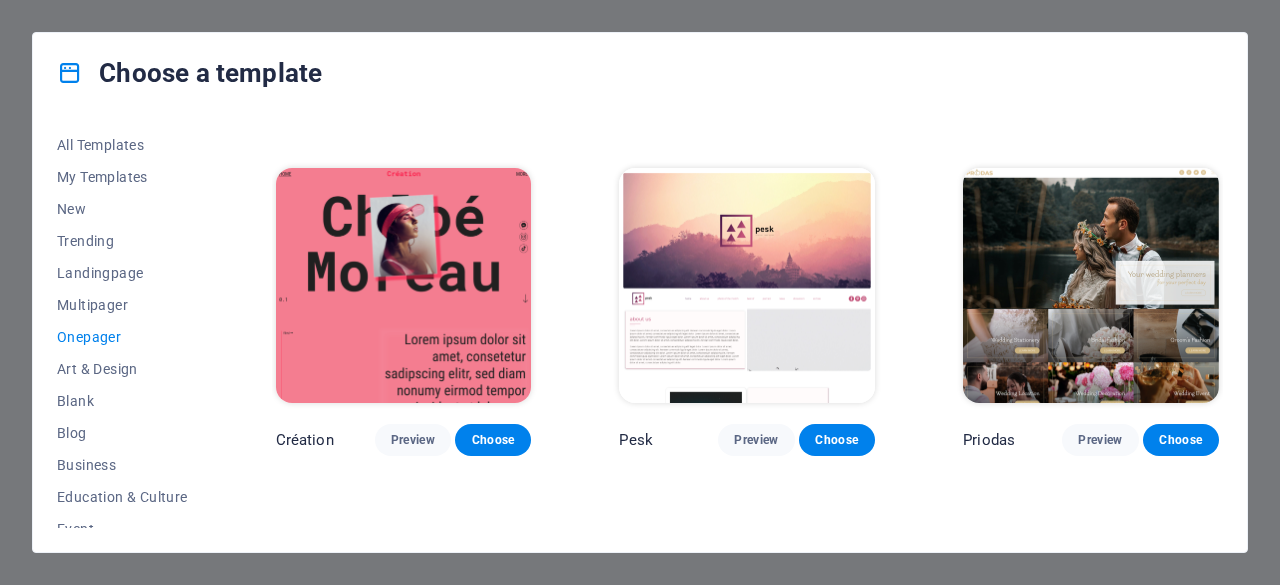 scroll, scrollTop: 2600, scrollLeft: 0, axis: vertical 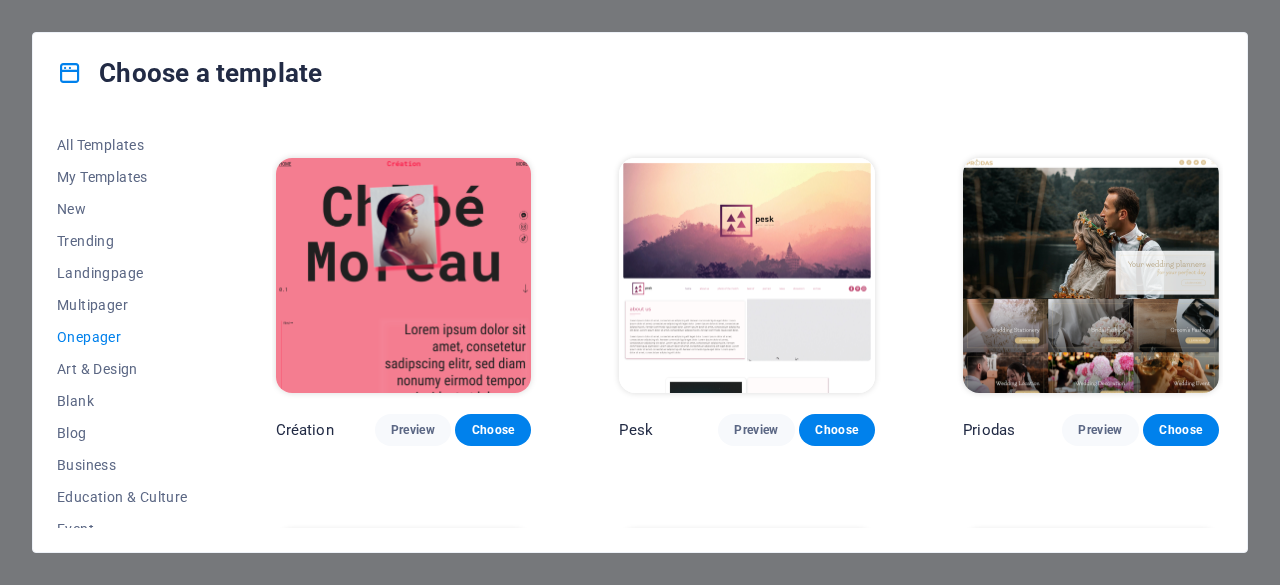 click at bounding box center [404, 276] 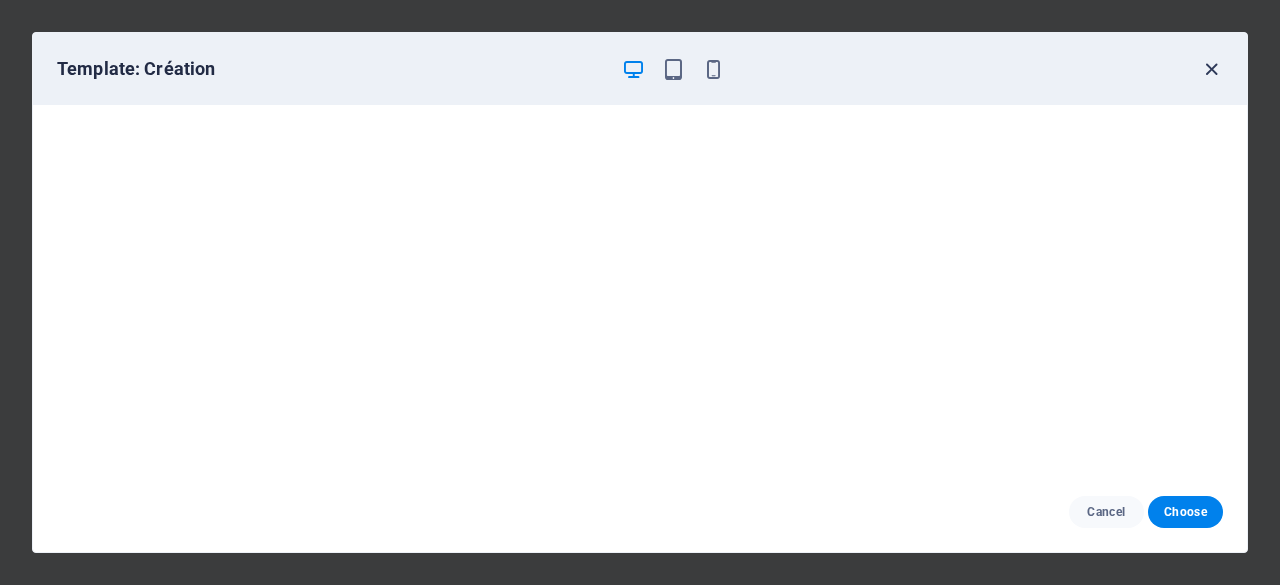 click at bounding box center (1211, 69) 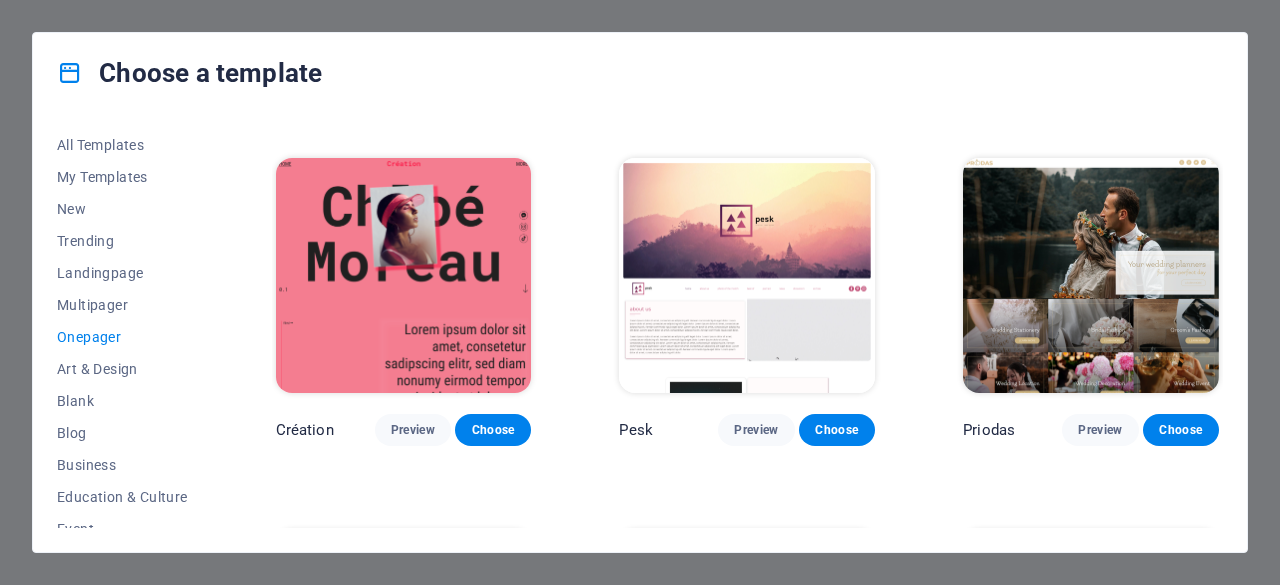 click at bounding box center [747, 276] 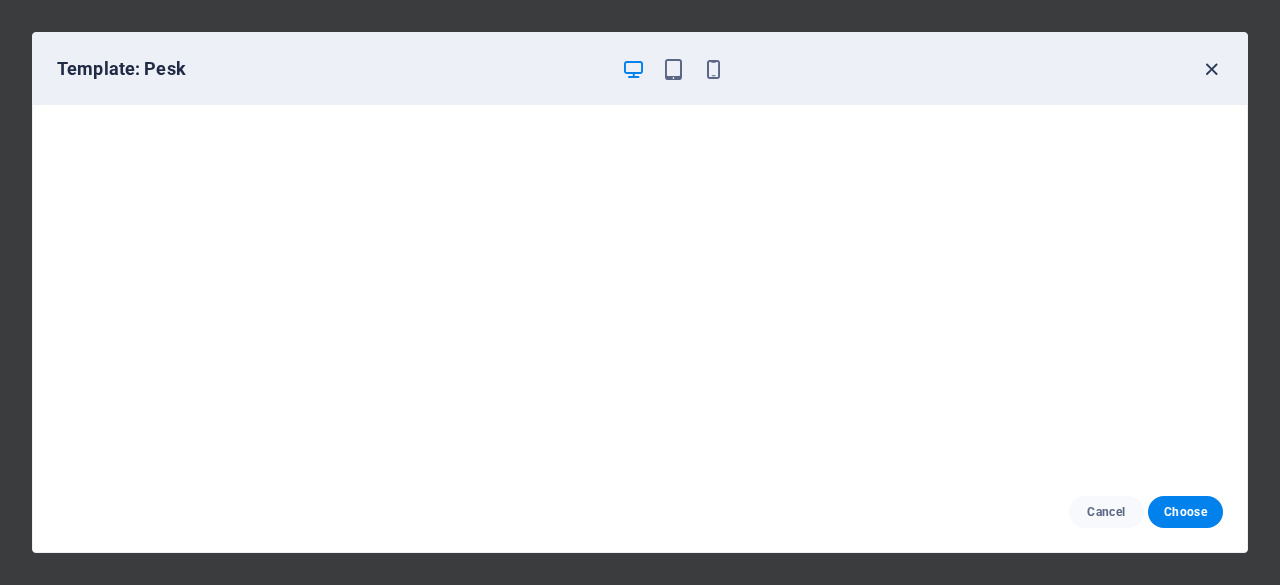 click at bounding box center (1211, 69) 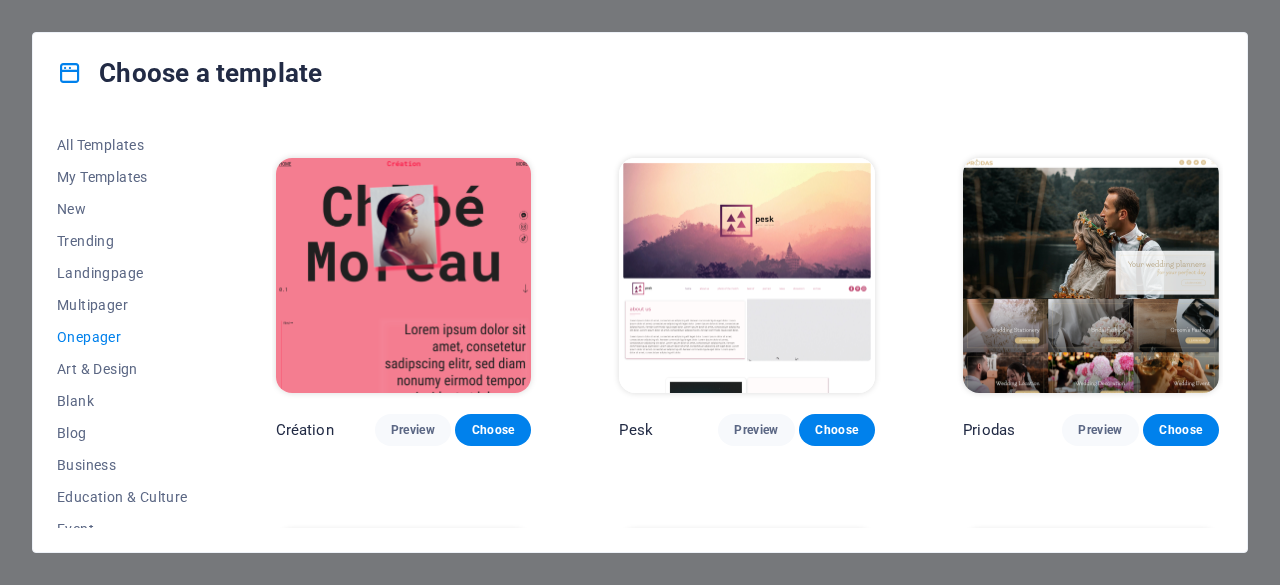 click at bounding box center [1091, 276] 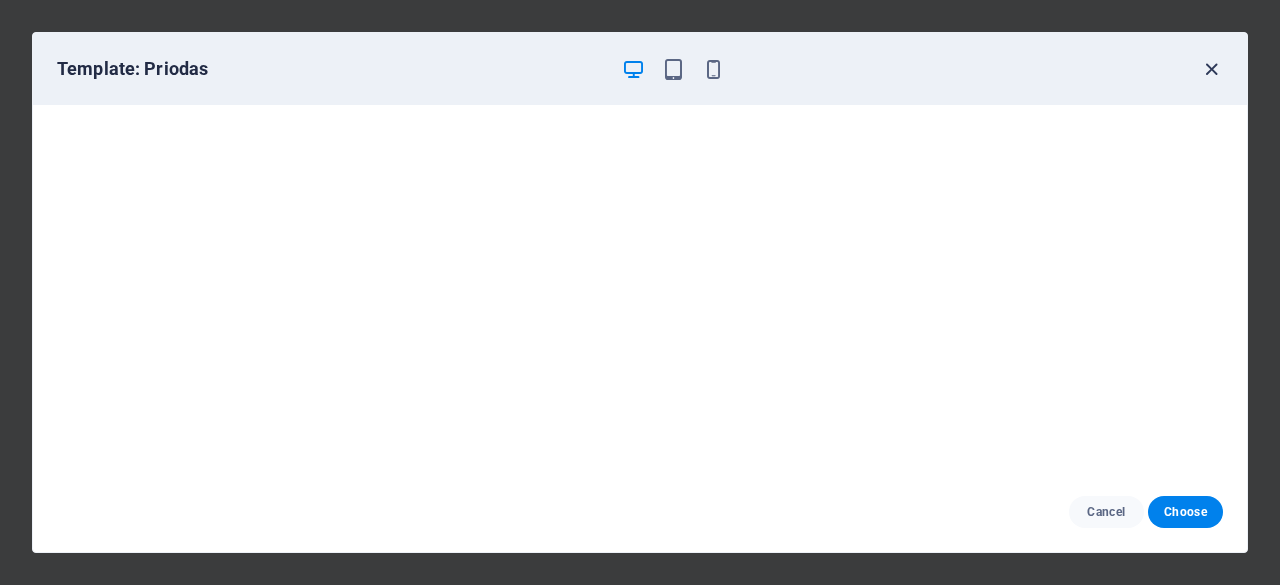 click at bounding box center (1211, 69) 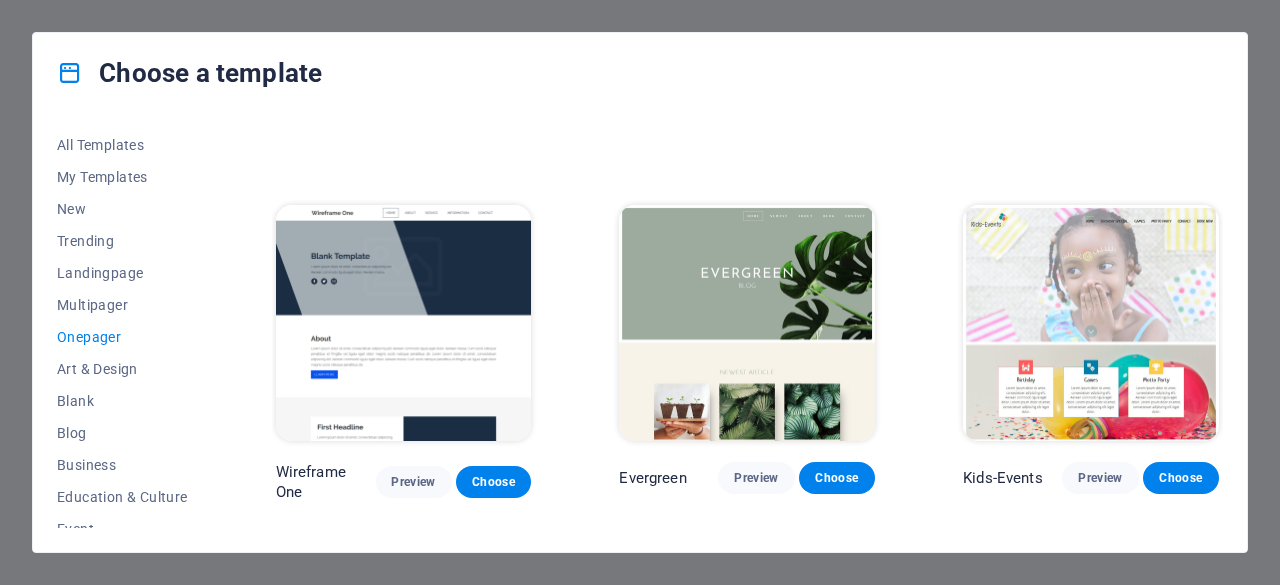 scroll, scrollTop: 3000, scrollLeft: 0, axis: vertical 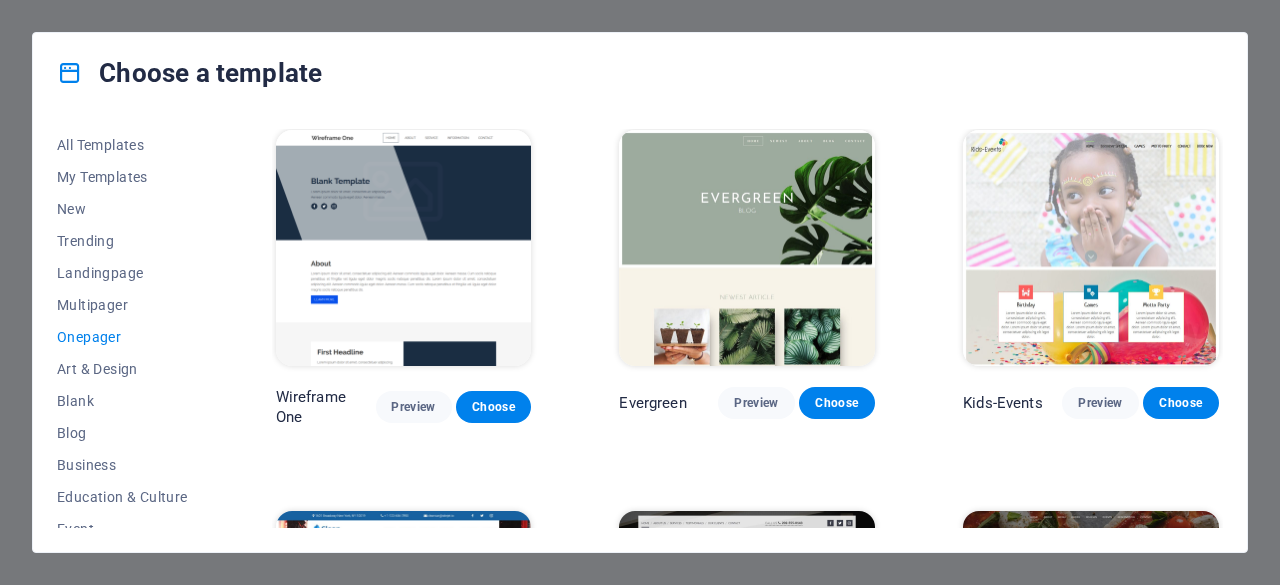click at bounding box center (747, 248) 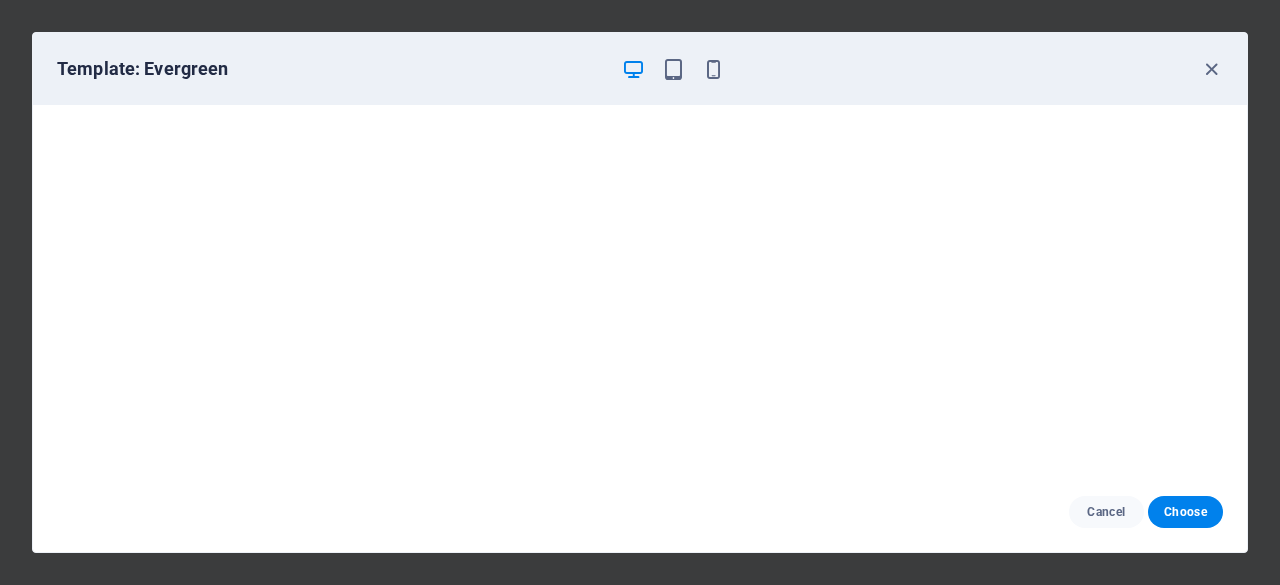scroll, scrollTop: 4, scrollLeft: 0, axis: vertical 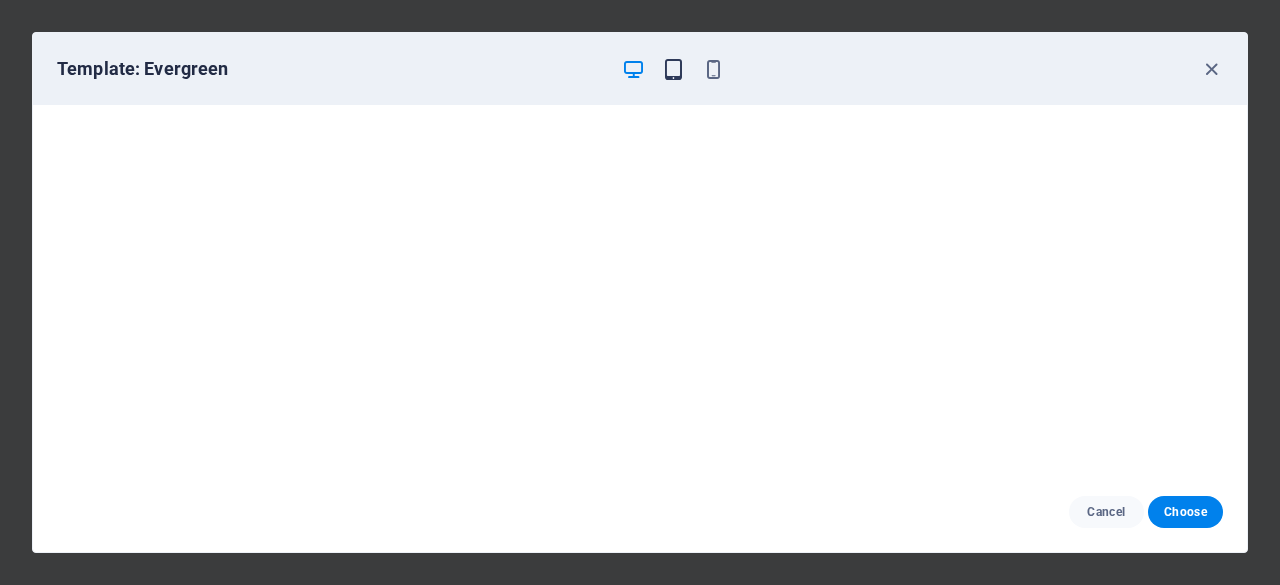 click at bounding box center [673, 69] 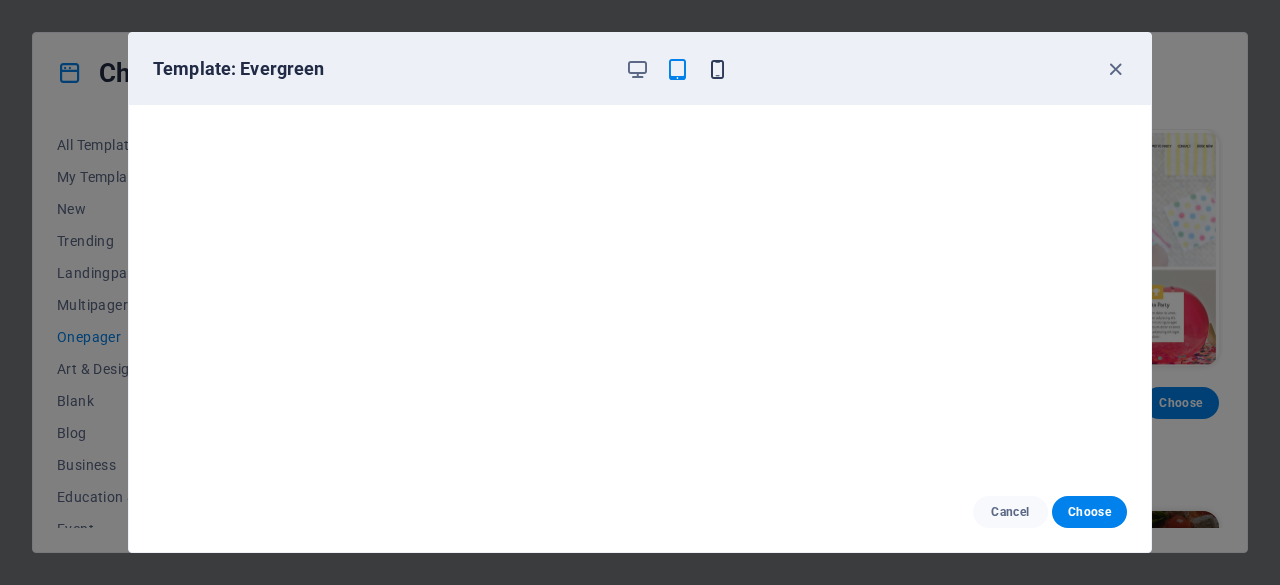 click at bounding box center (717, 69) 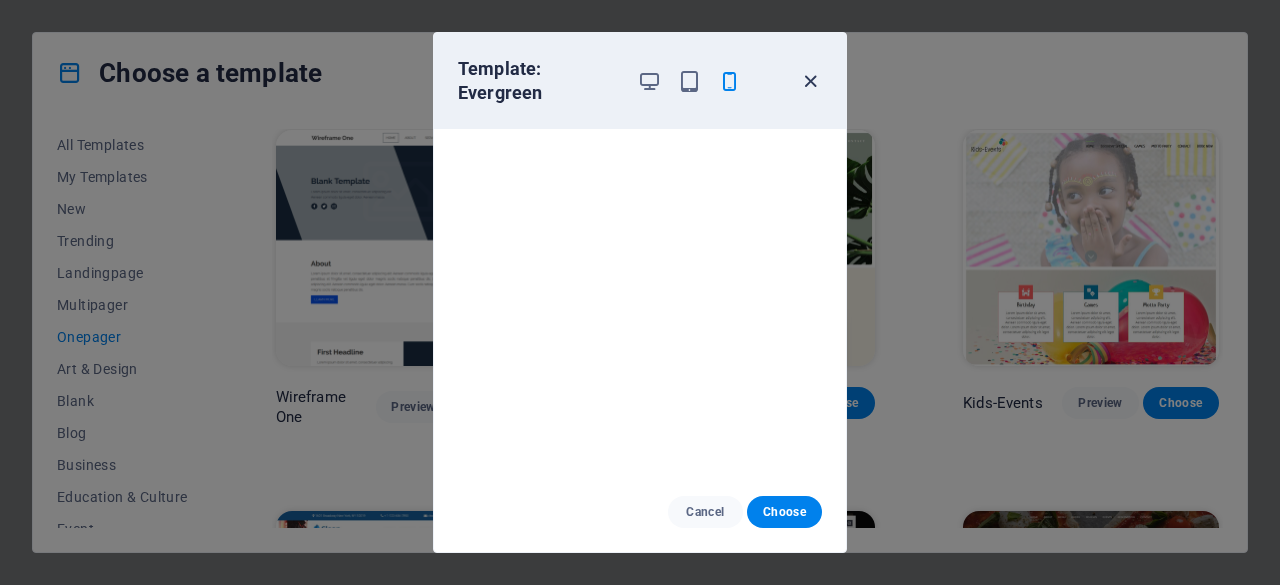click at bounding box center [810, 81] 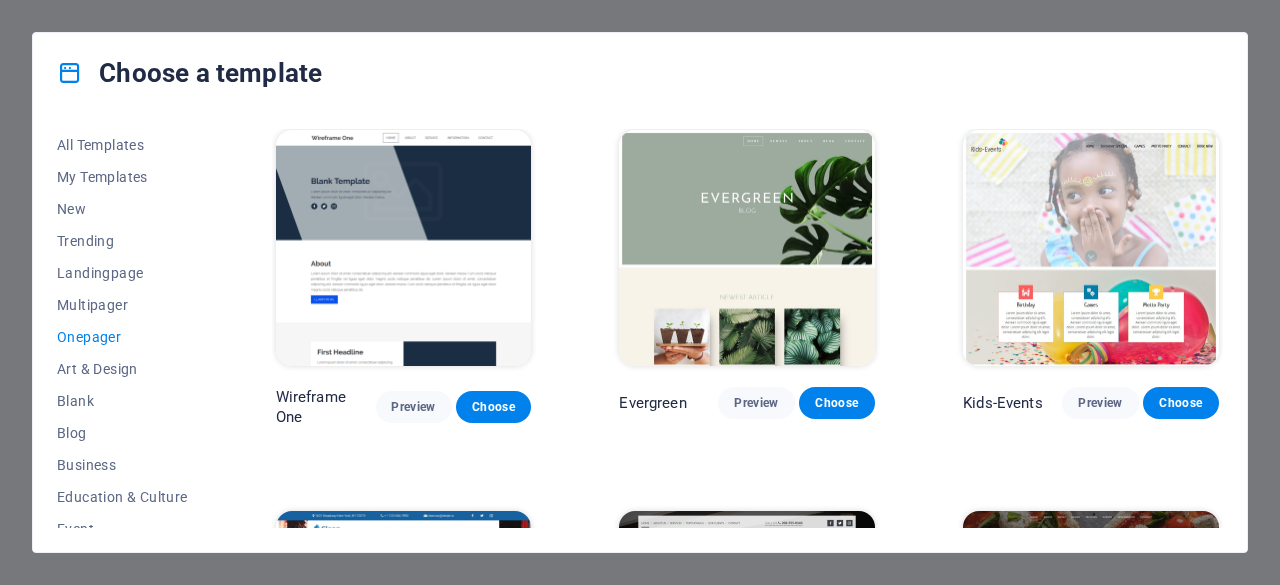 click at bounding box center [1091, 248] 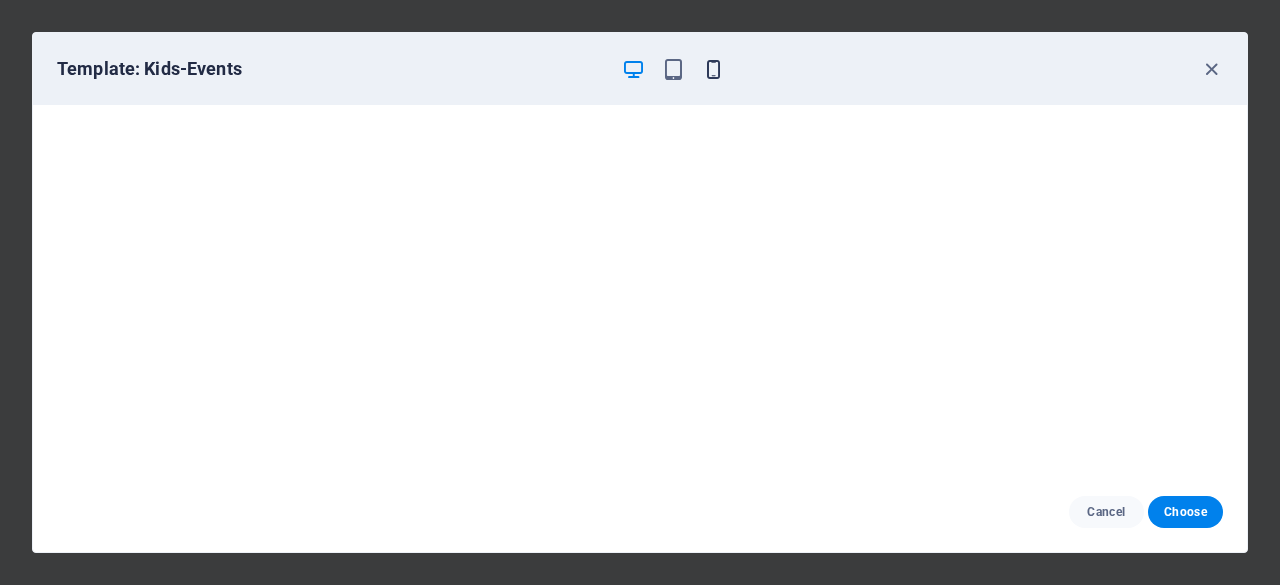 click at bounding box center (713, 69) 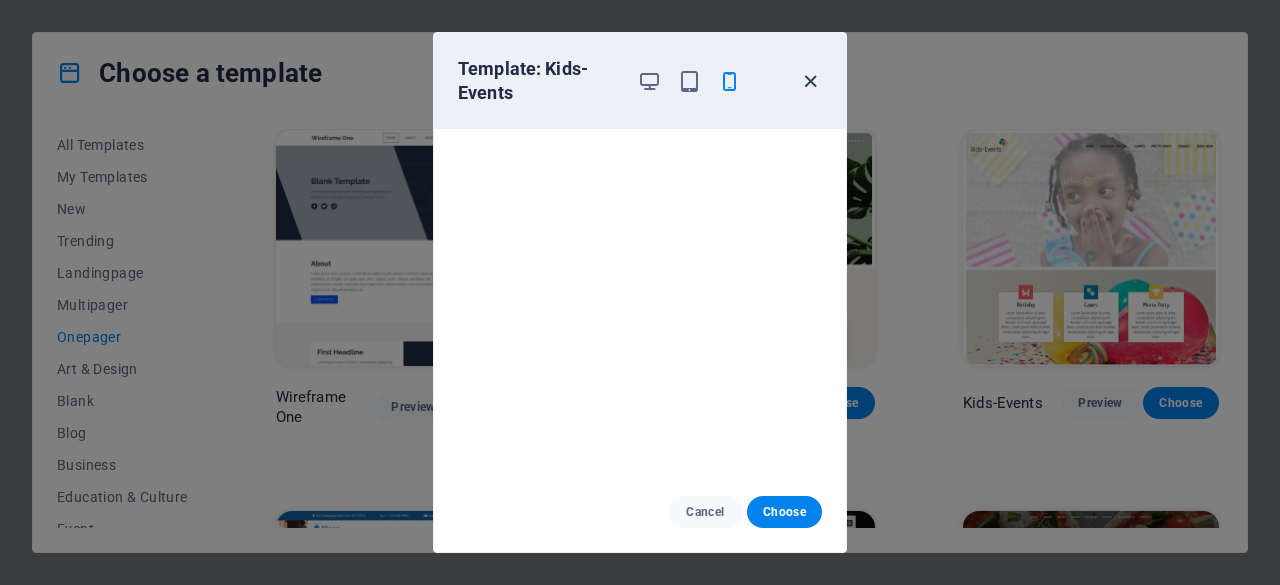 click at bounding box center (810, 81) 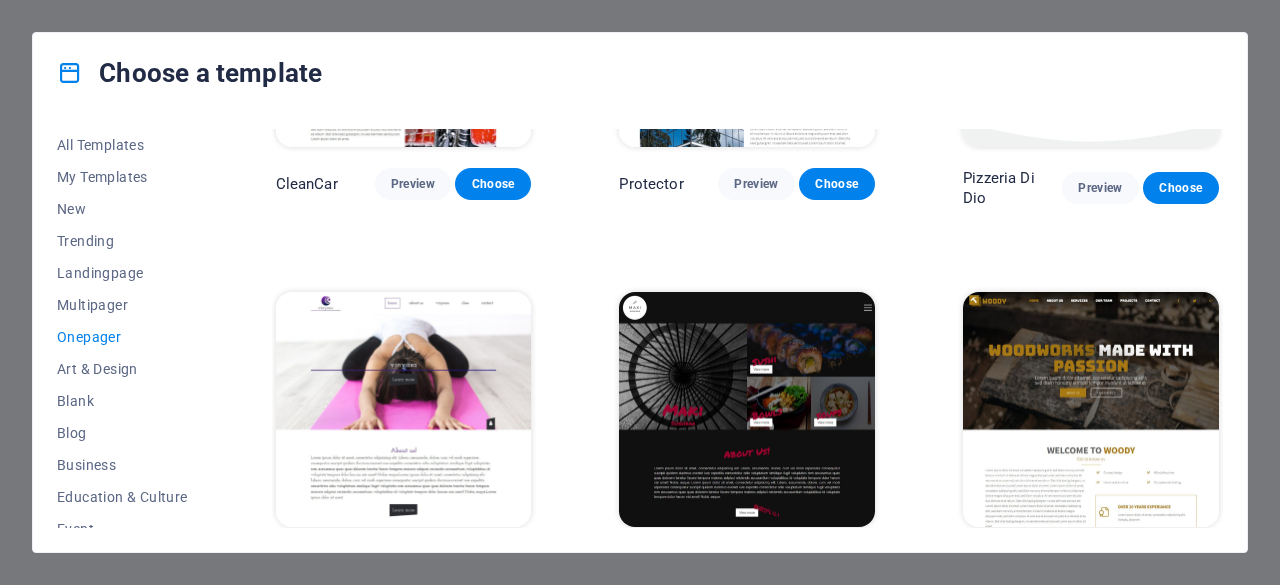 scroll, scrollTop: 3300, scrollLeft: 0, axis: vertical 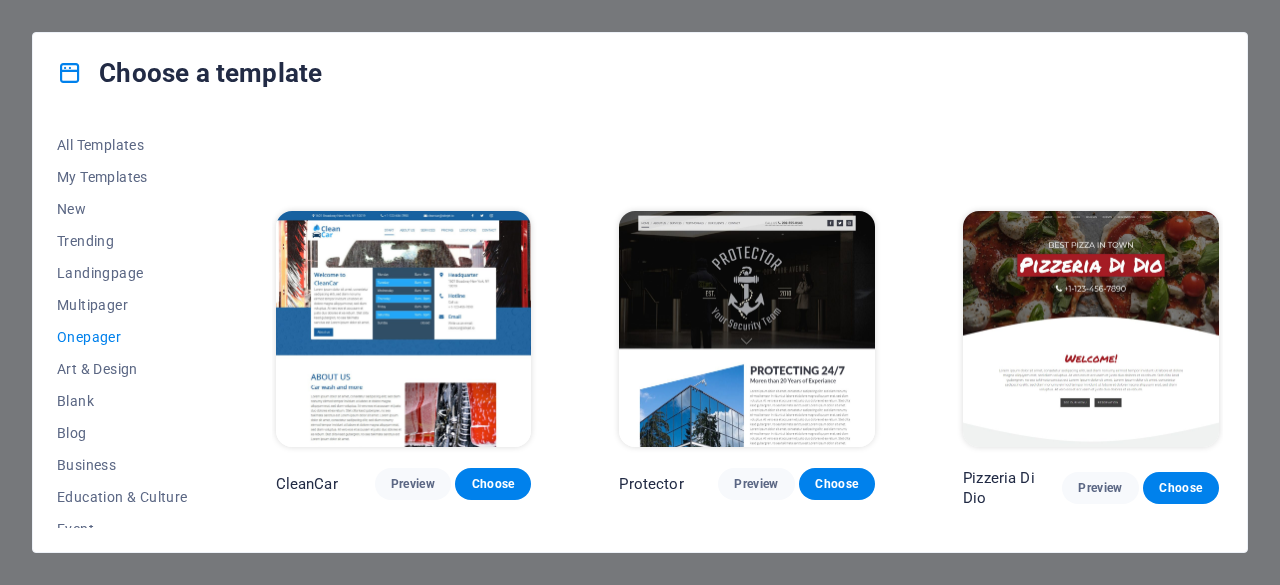 click at bounding box center (747, 329) 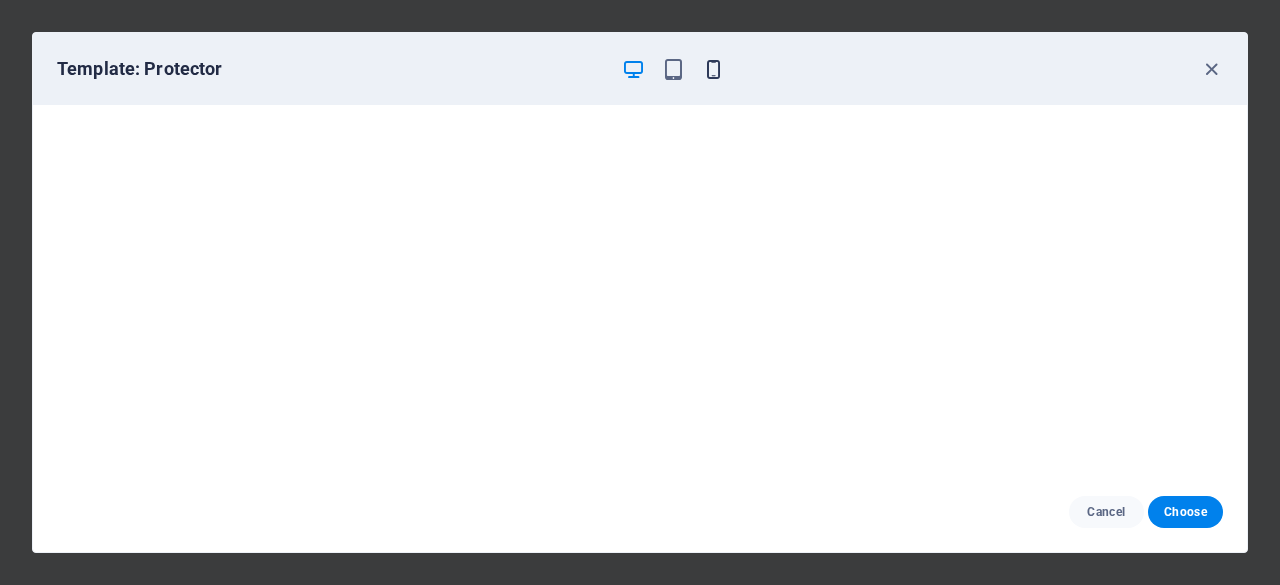click at bounding box center (713, 69) 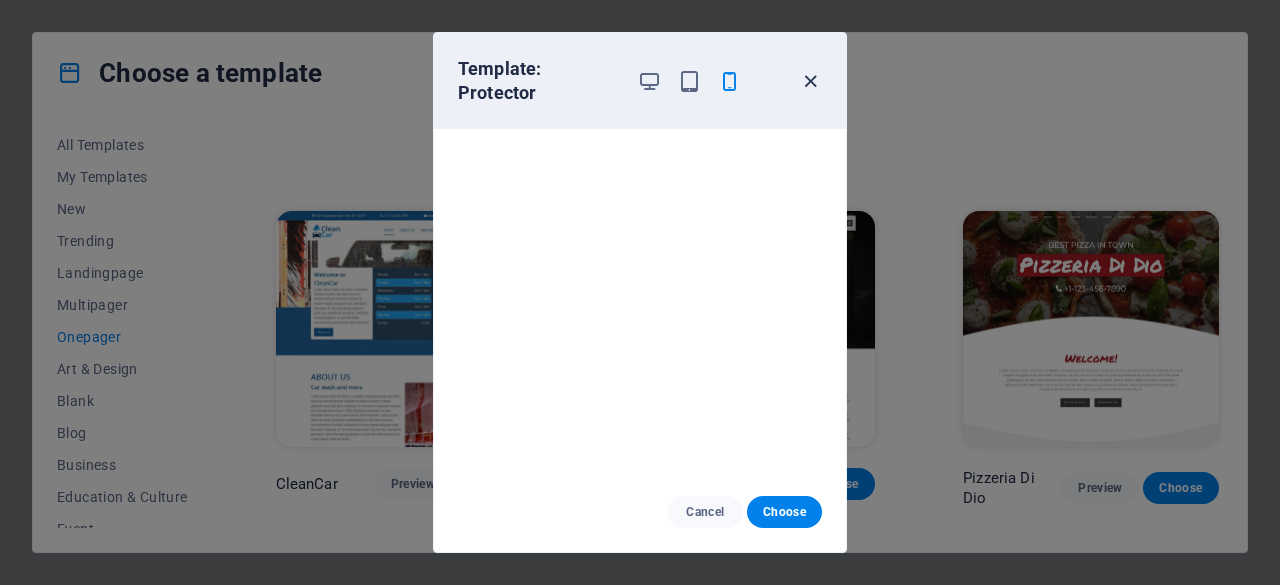 click at bounding box center [810, 81] 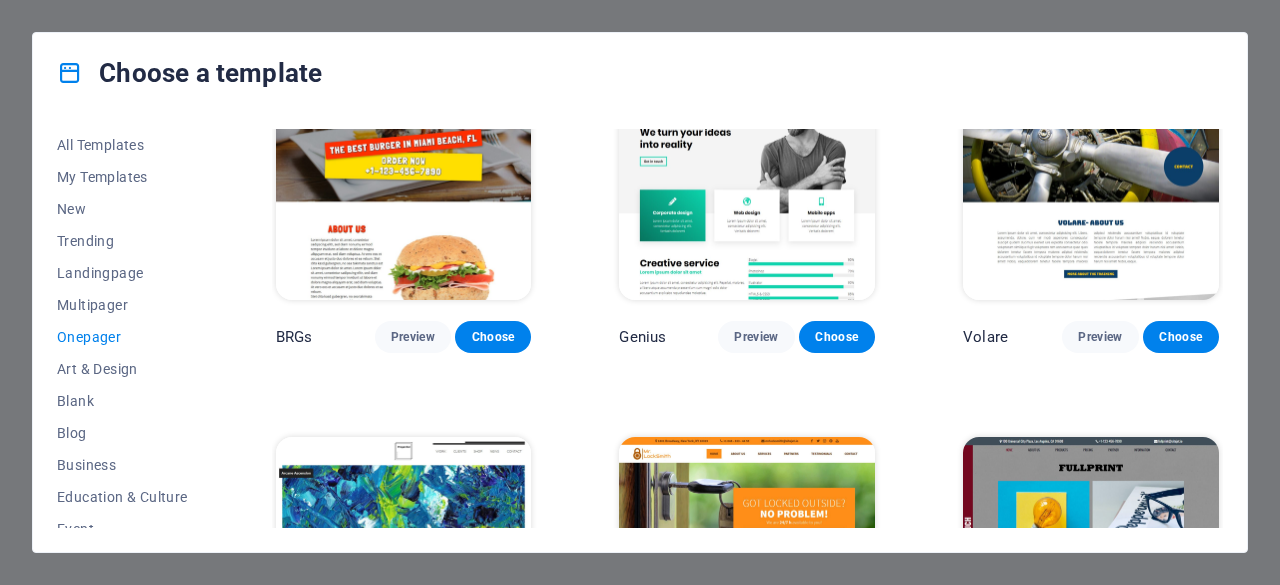 scroll, scrollTop: 4000, scrollLeft: 0, axis: vertical 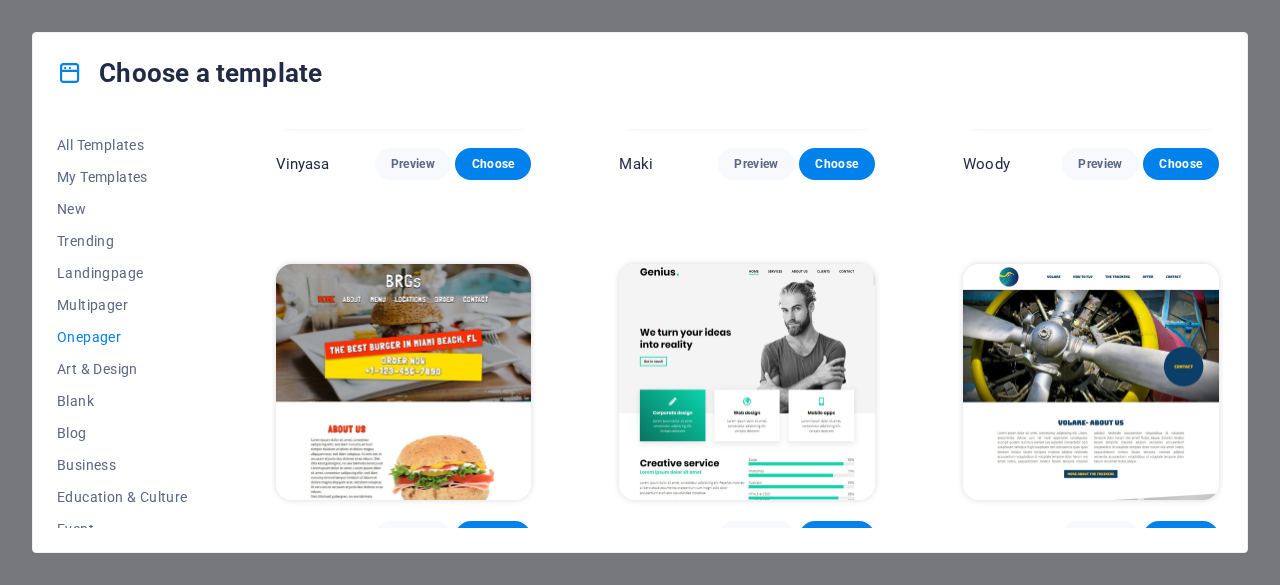 click at bounding box center [747, 382] 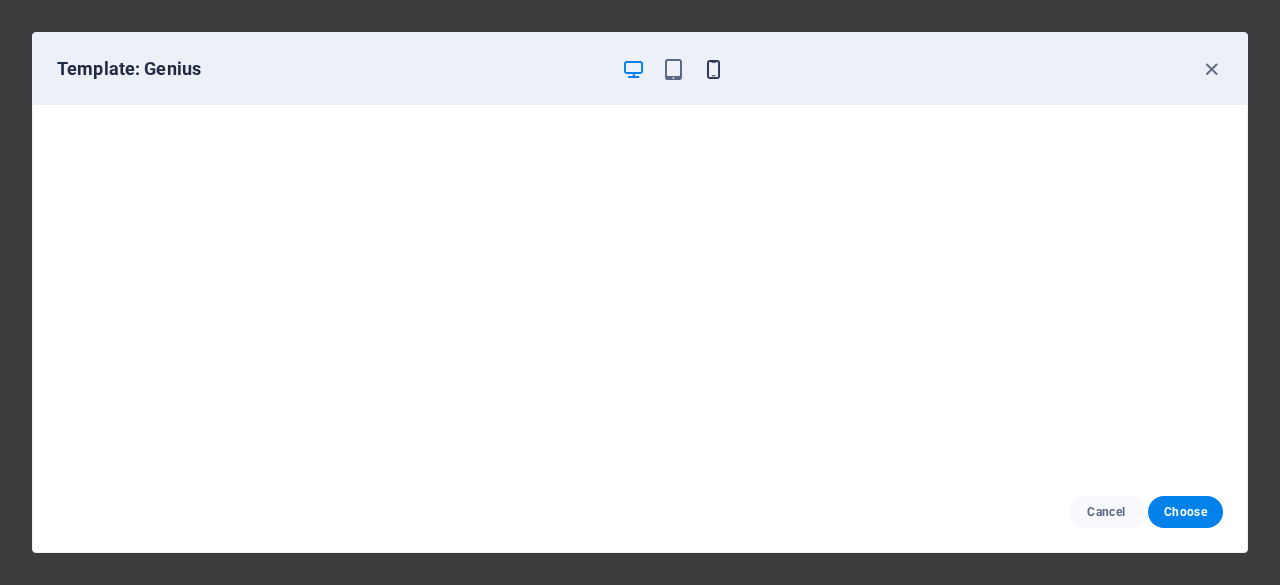click at bounding box center [713, 69] 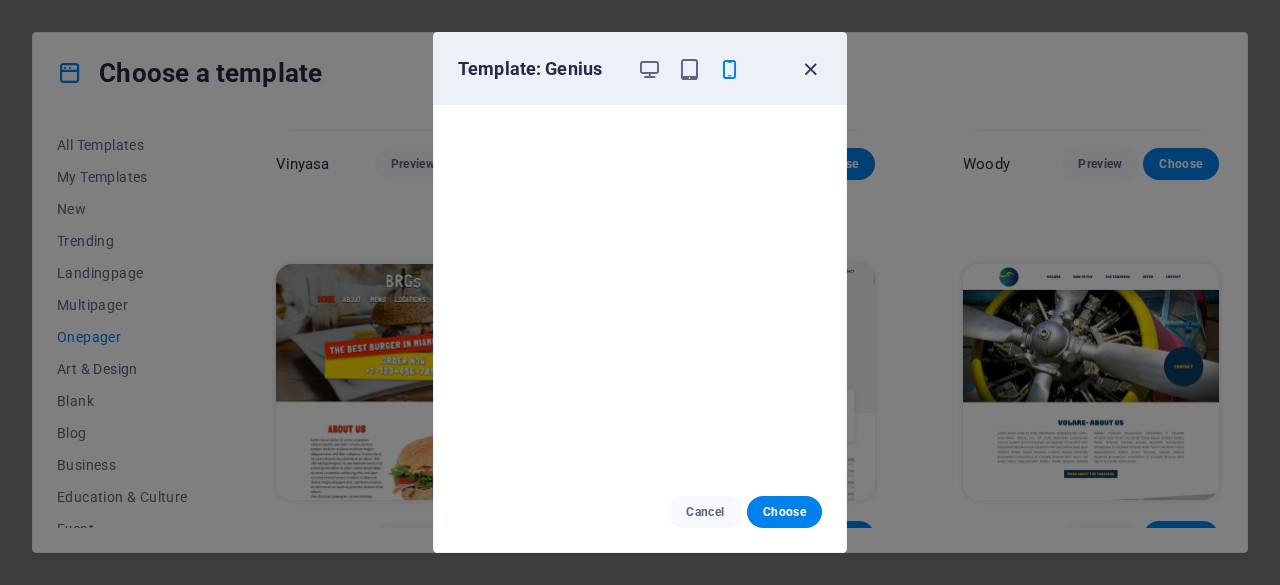 click at bounding box center (810, 69) 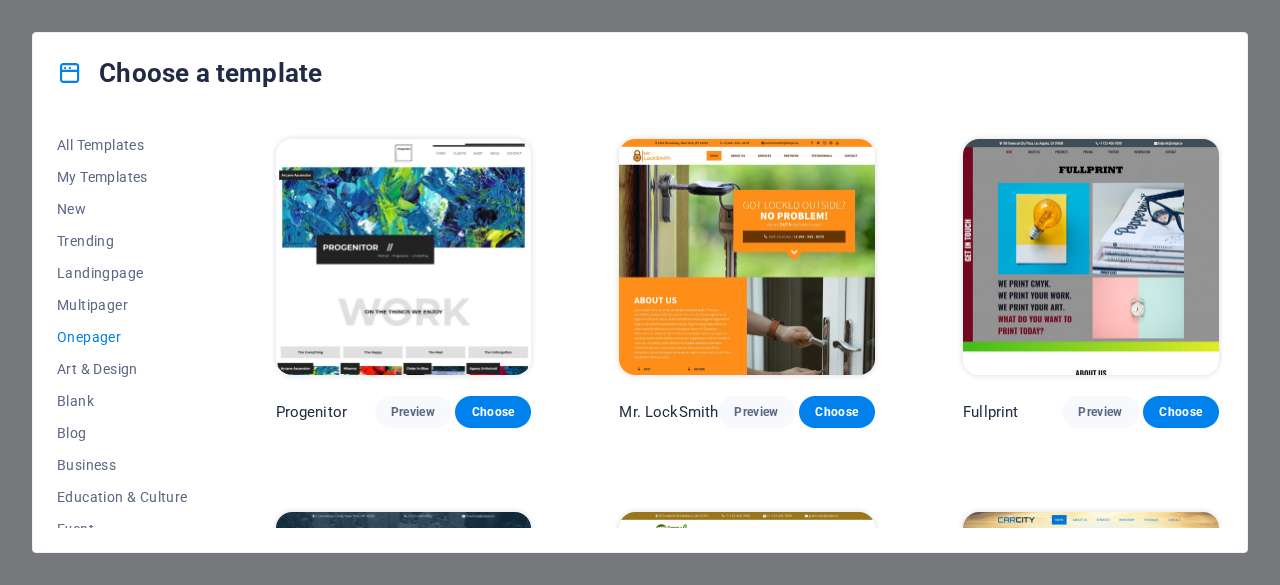 scroll, scrollTop: 4500, scrollLeft: 0, axis: vertical 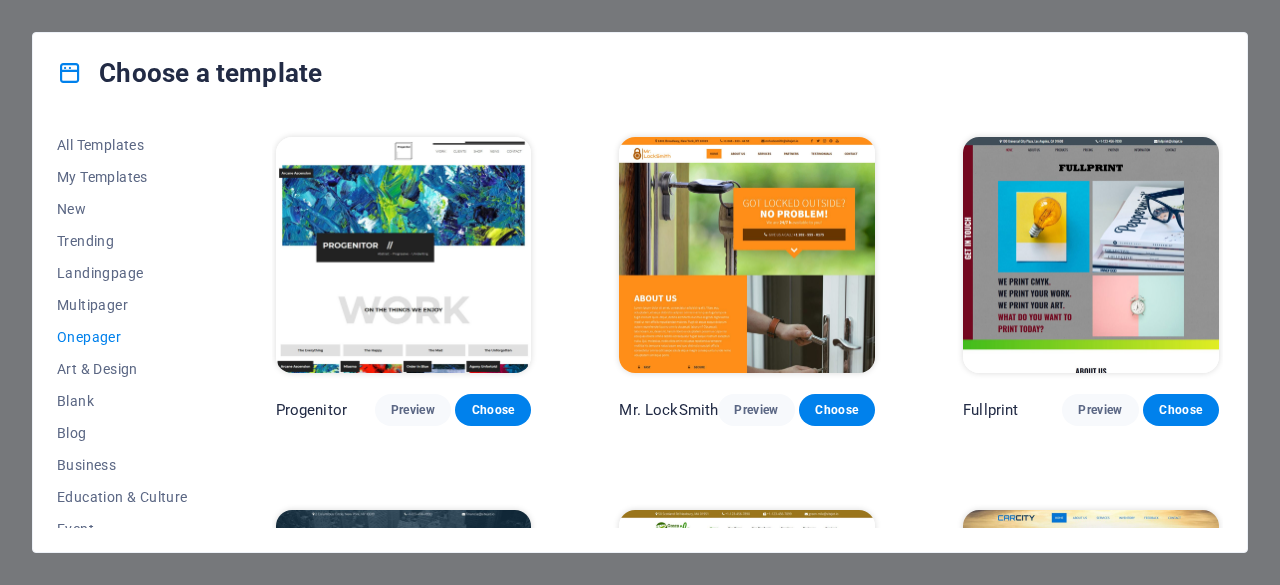 click at bounding box center [747, 255] 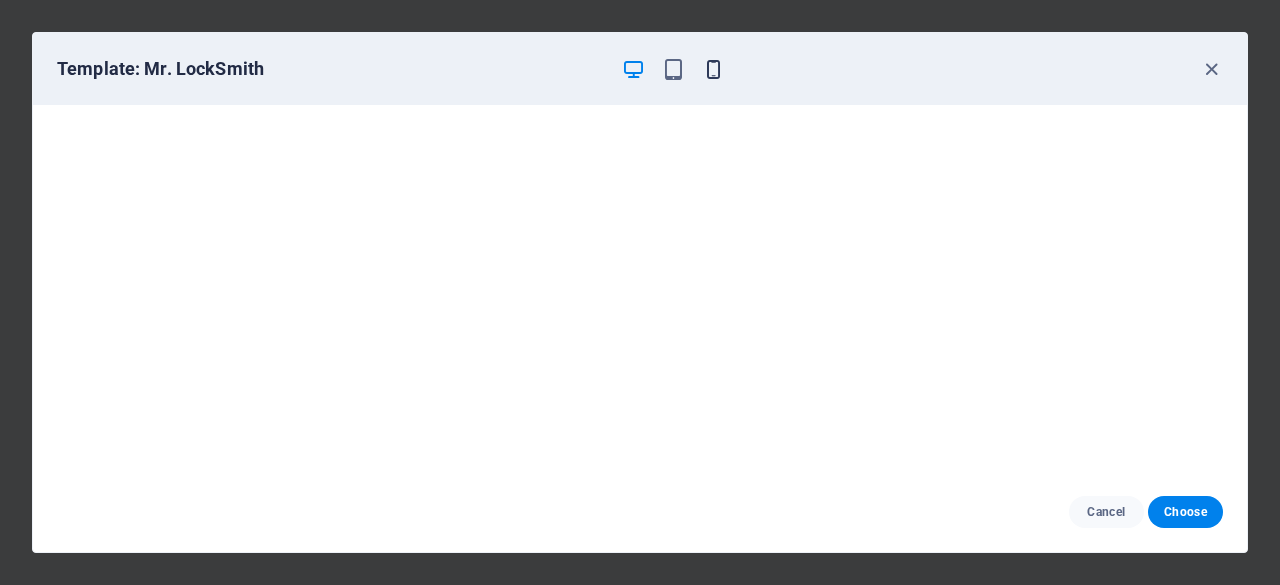 click at bounding box center [713, 69] 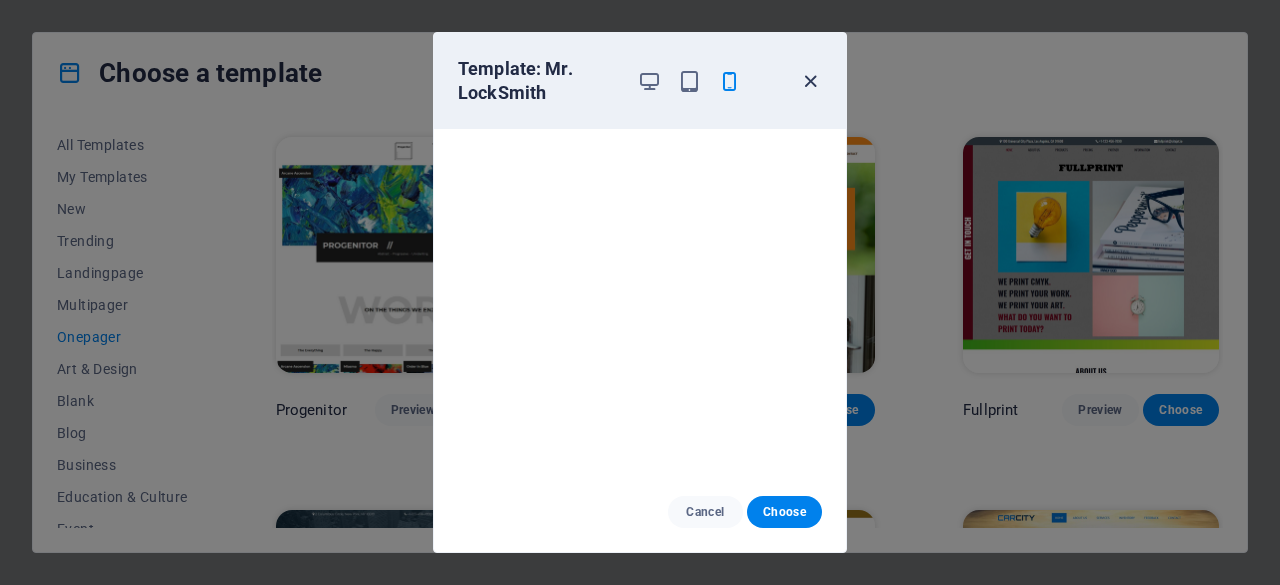 click at bounding box center (810, 81) 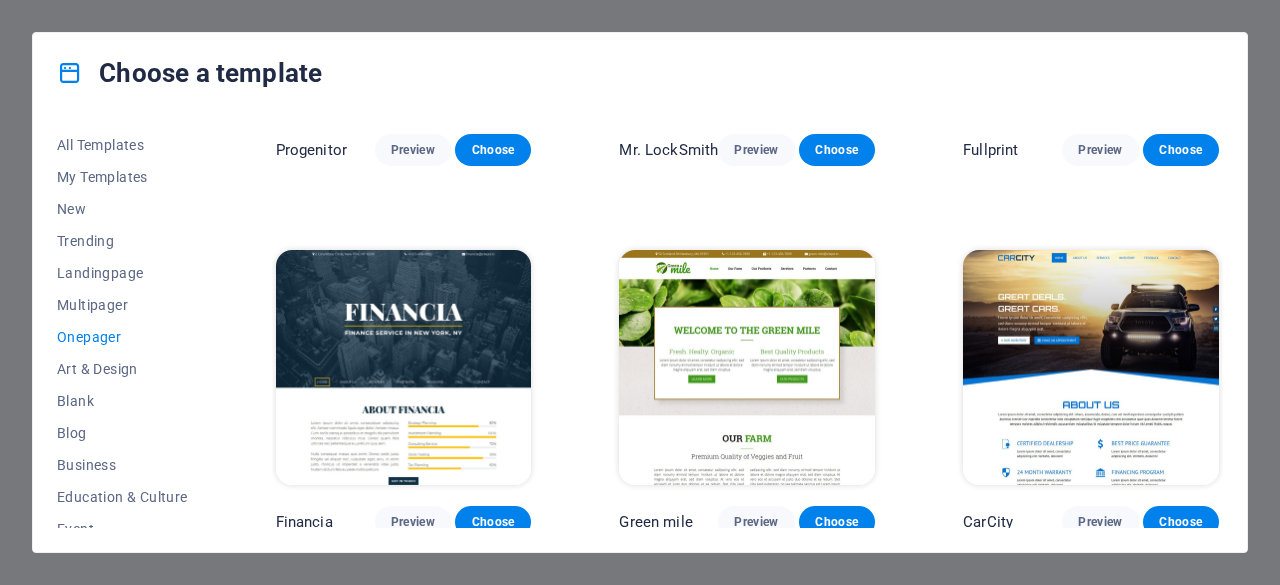 scroll, scrollTop: 4800, scrollLeft: 0, axis: vertical 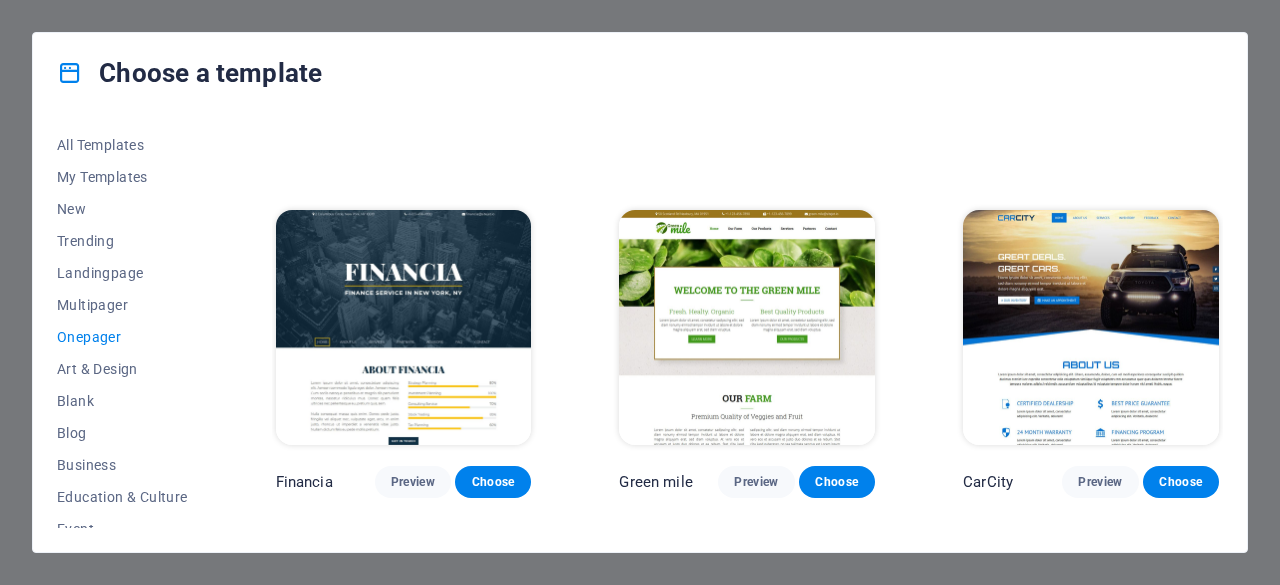 click at bounding box center [747, 328] 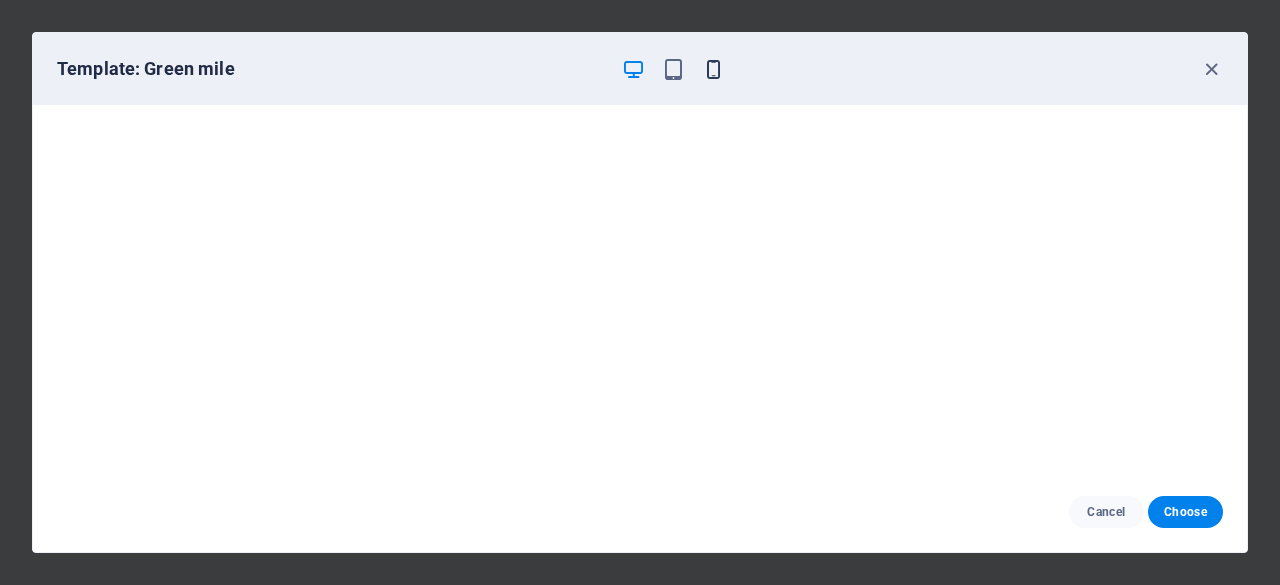 click at bounding box center (713, 69) 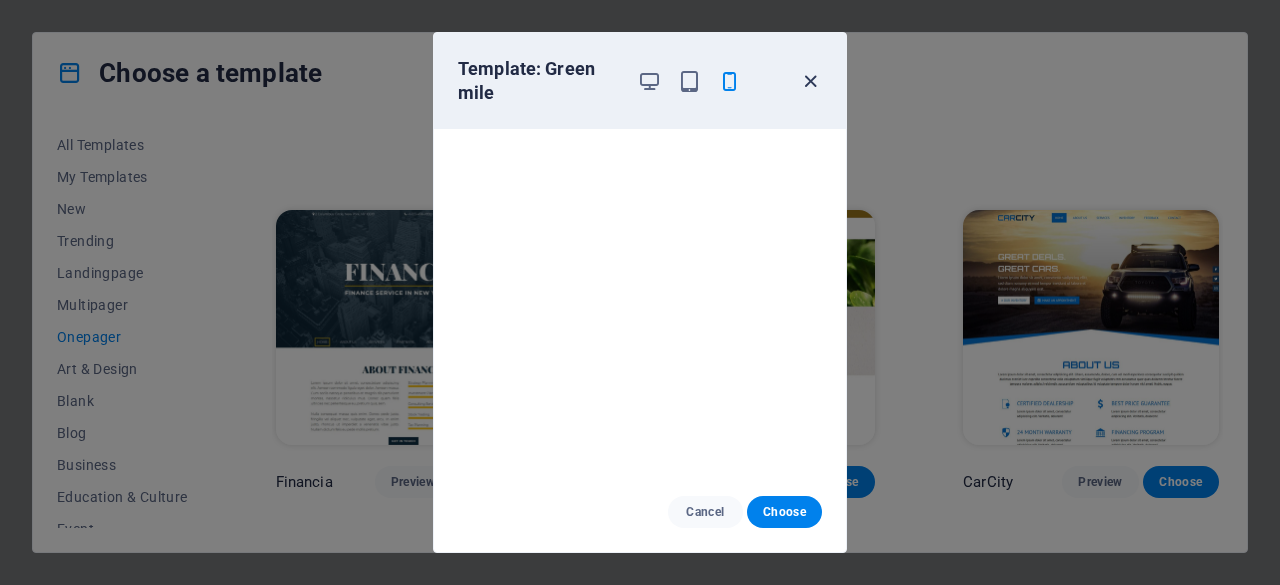 click at bounding box center (810, 81) 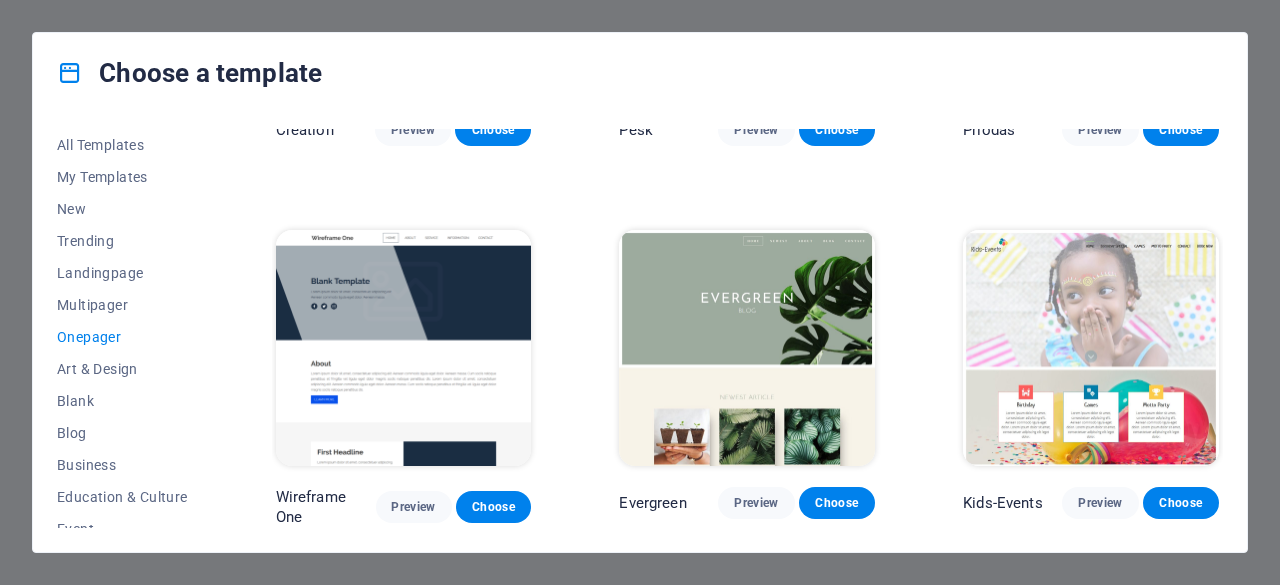 scroll, scrollTop: 3000, scrollLeft: 0, axis: vertical 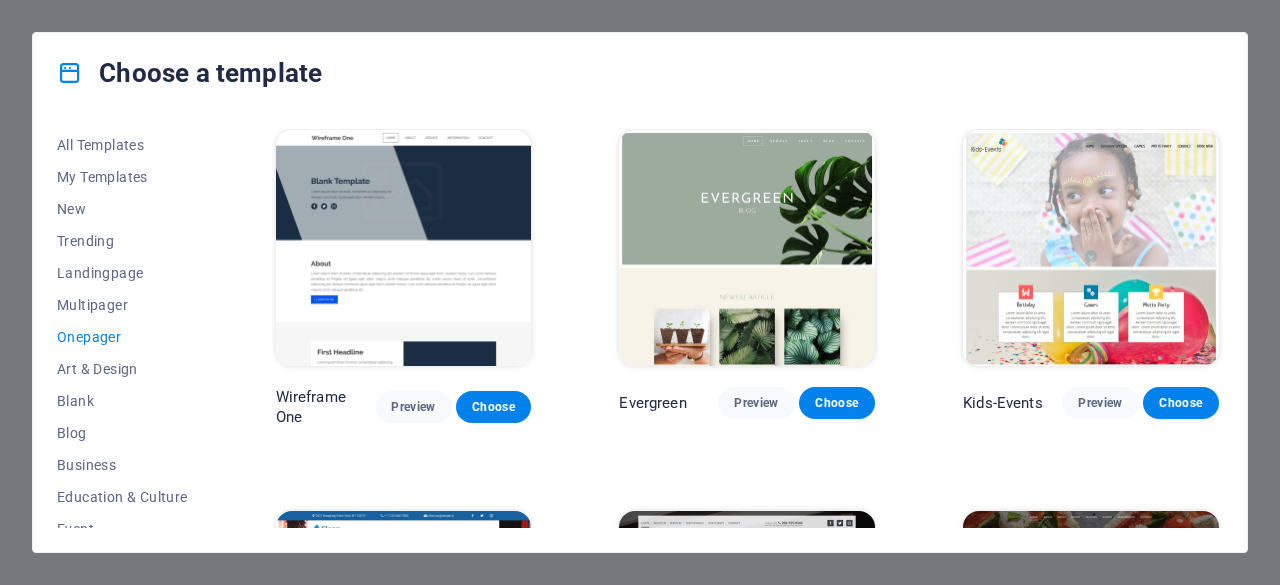 click at bounding box center (747, 248) 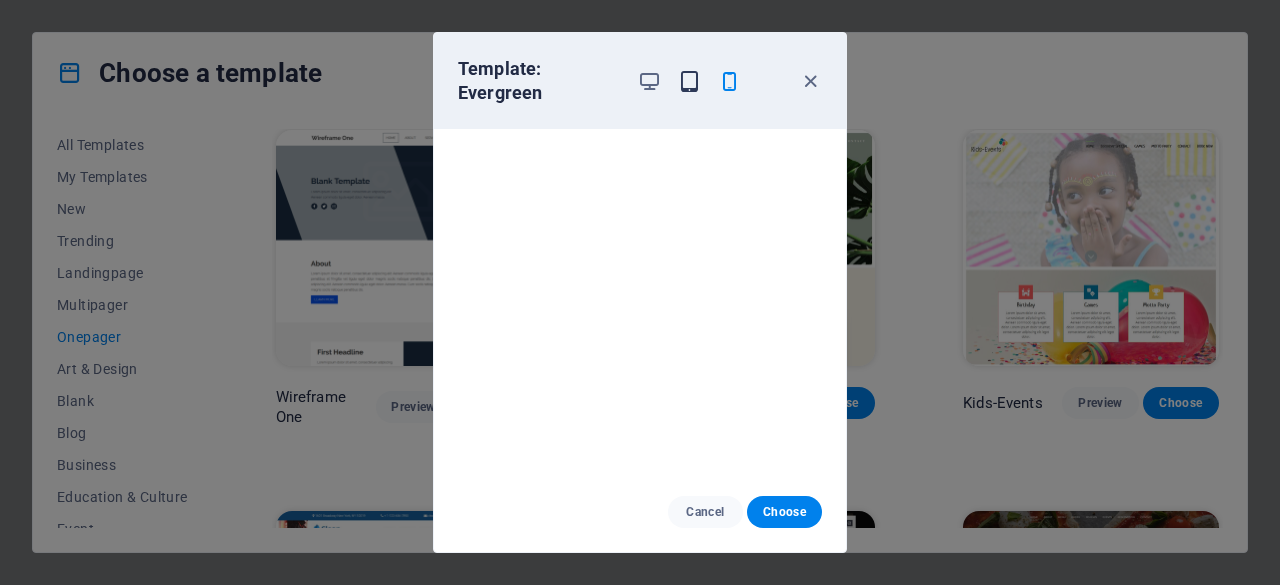 click at bounding box center (689, 81) 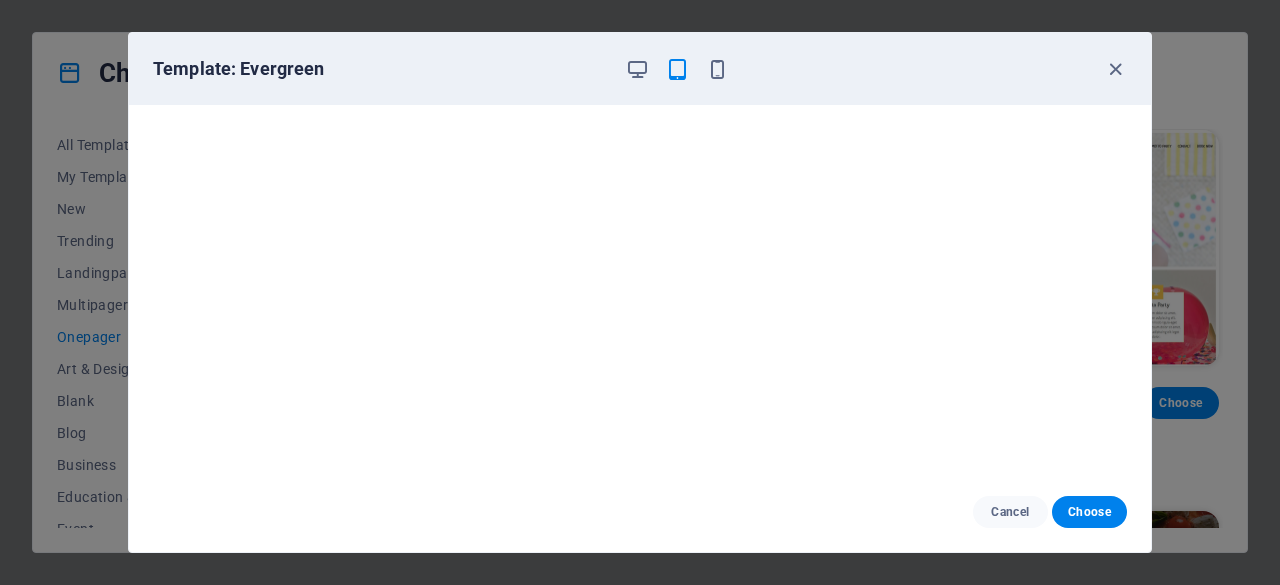 scroll, scrollTop: 0, scrollLeft: 0, axis: both 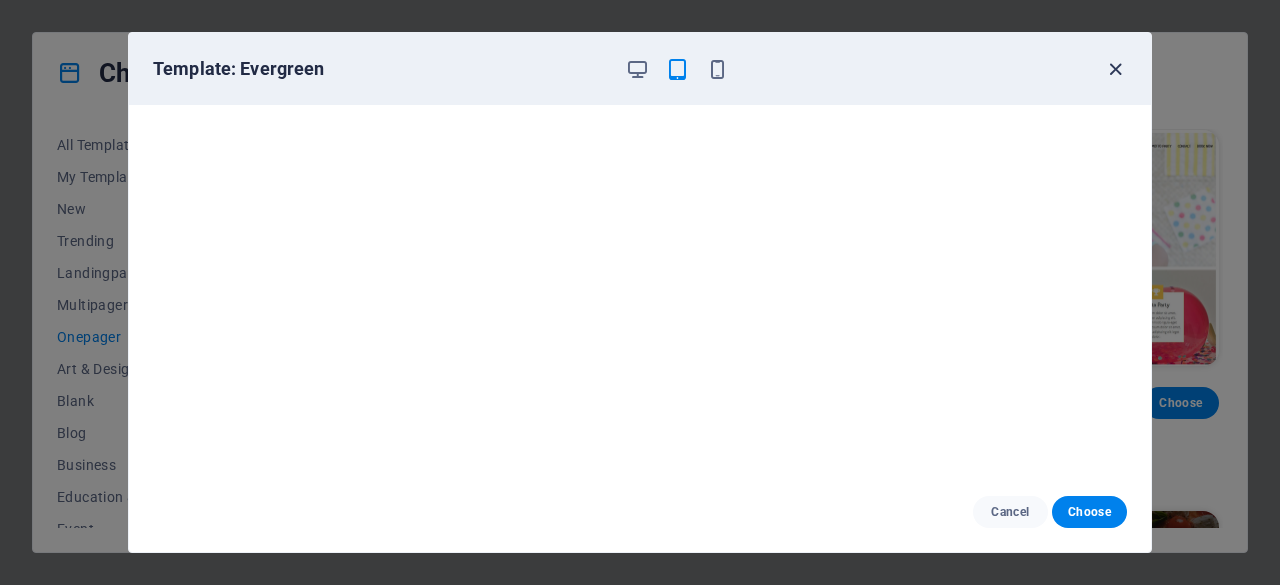 click at bounding box center (1115, 69) 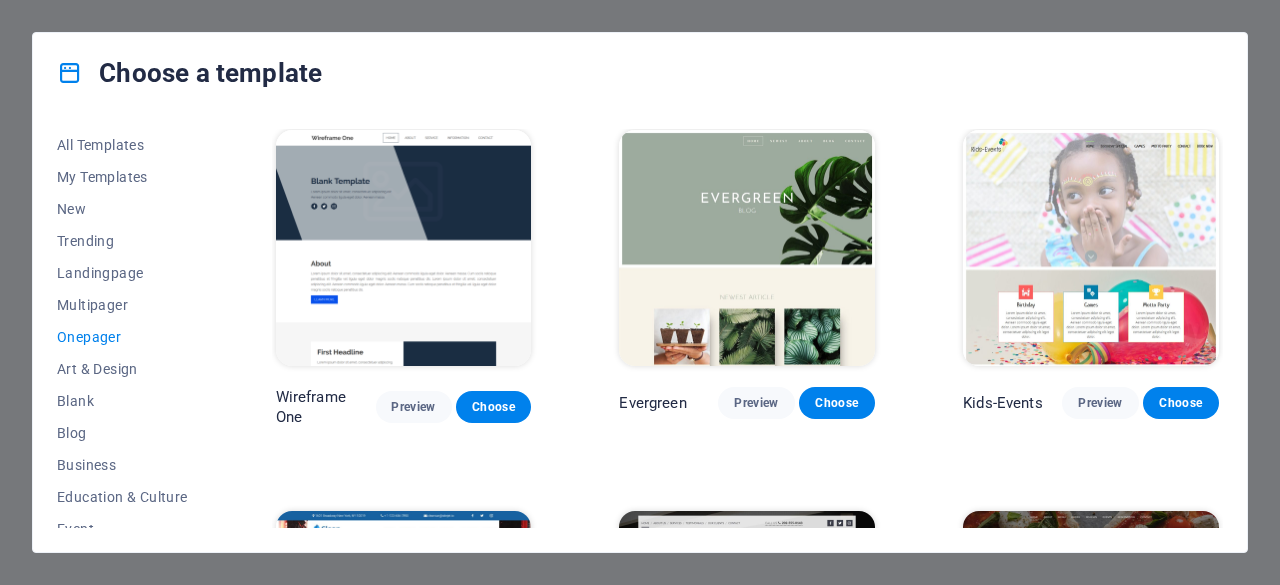 click at bounding box center (747, 248) 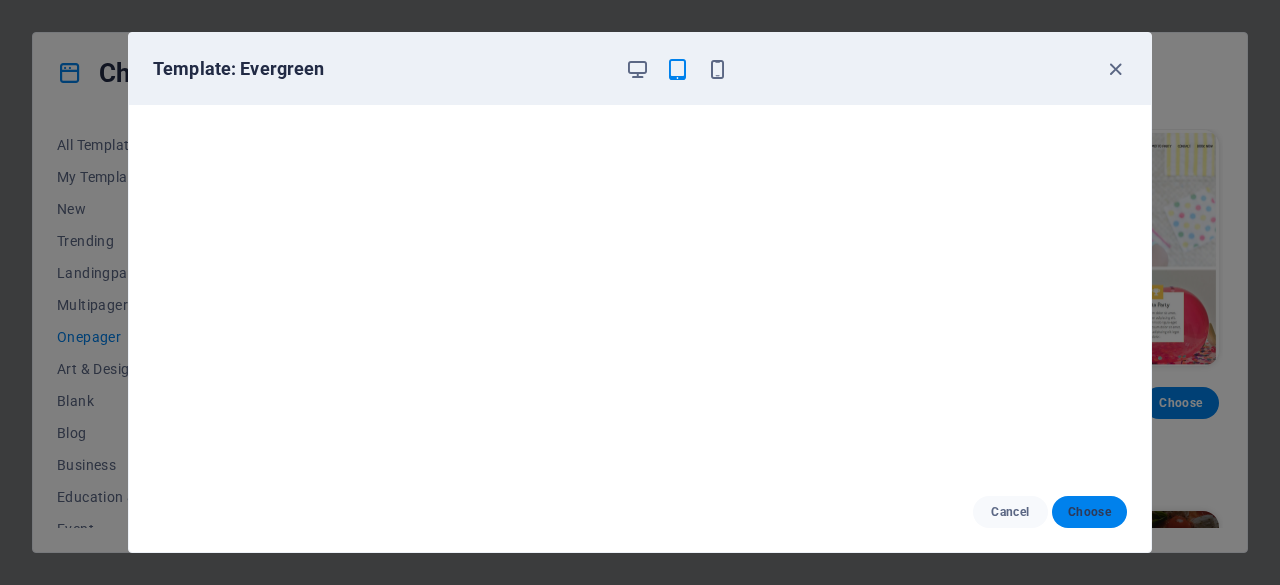 click on "Choose" at bounding box center [1089, 512] 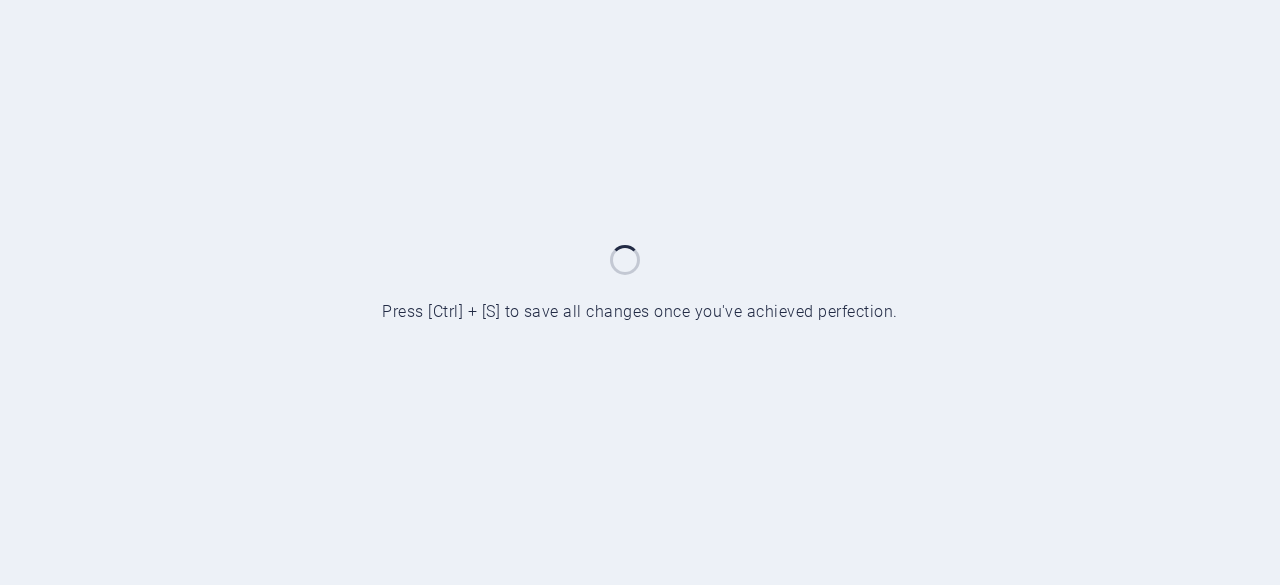 scroll, scrollTop: 0, scrollLeft: 0, axis: both 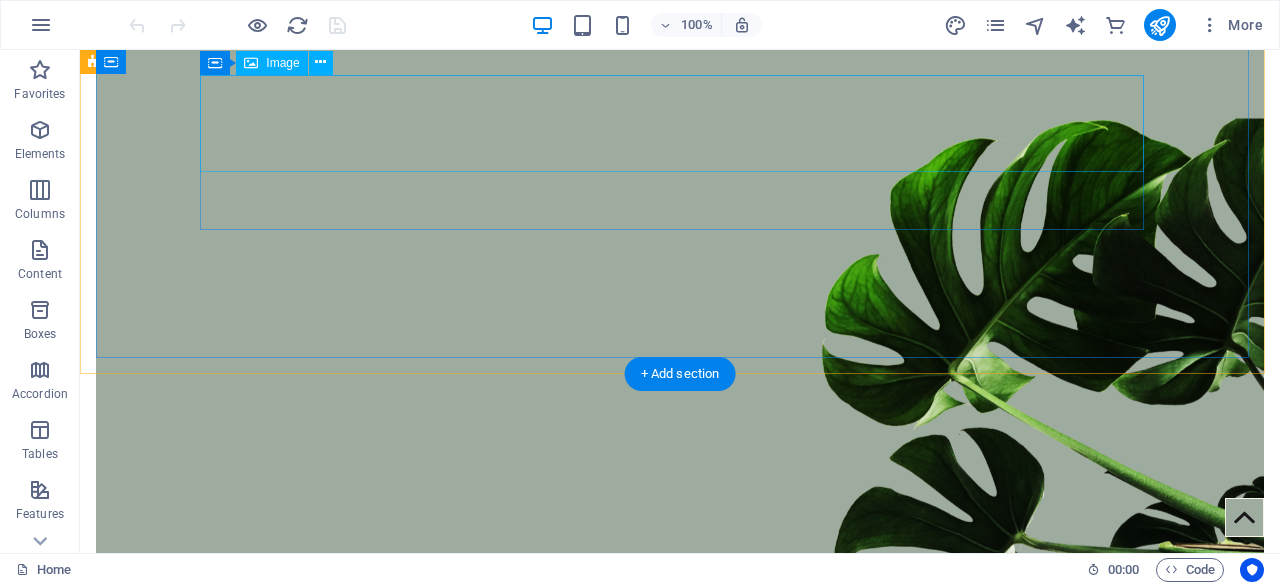 click at bounding box center (680, 660) 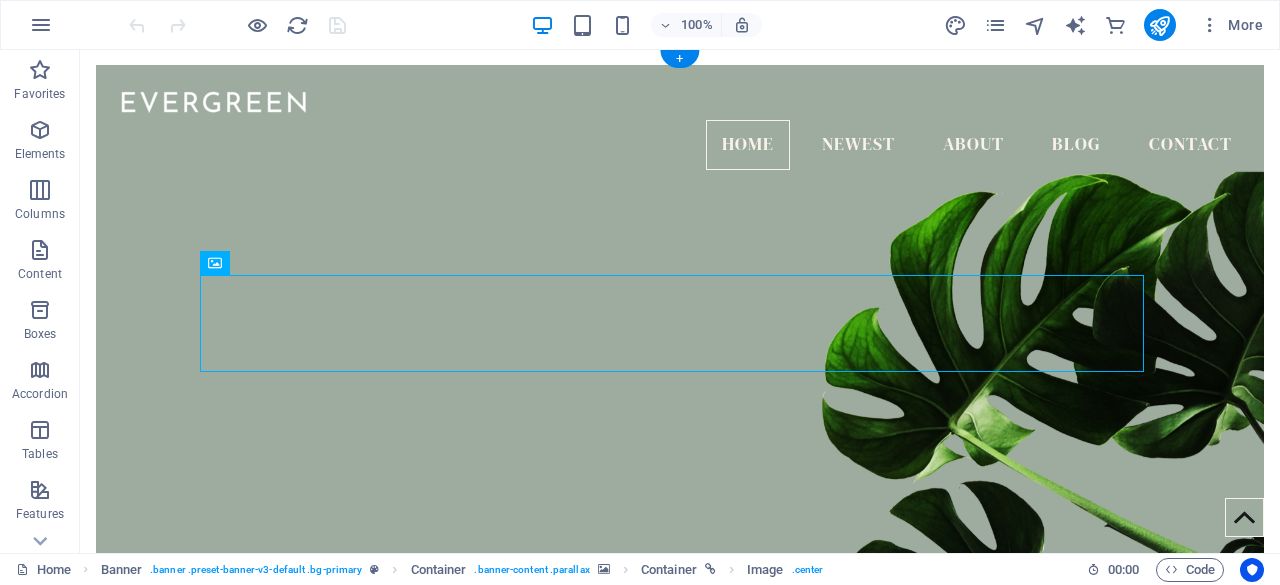 scroll, scrollTop: 0, scrollLeft: 0, axis: both 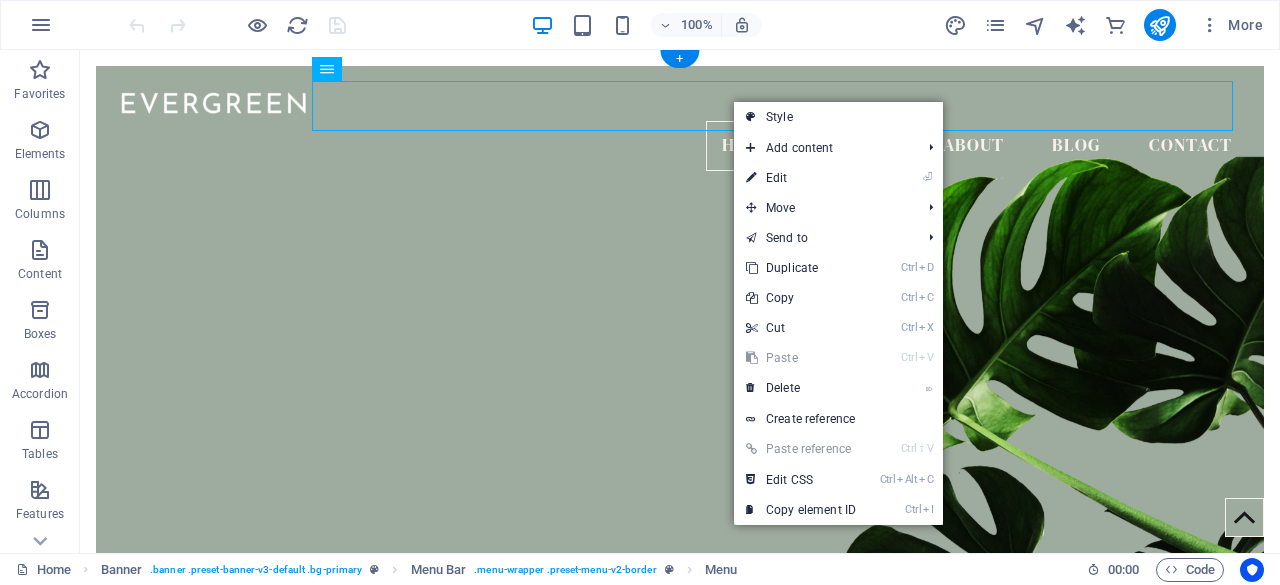 click at bounding box center [680, 372] 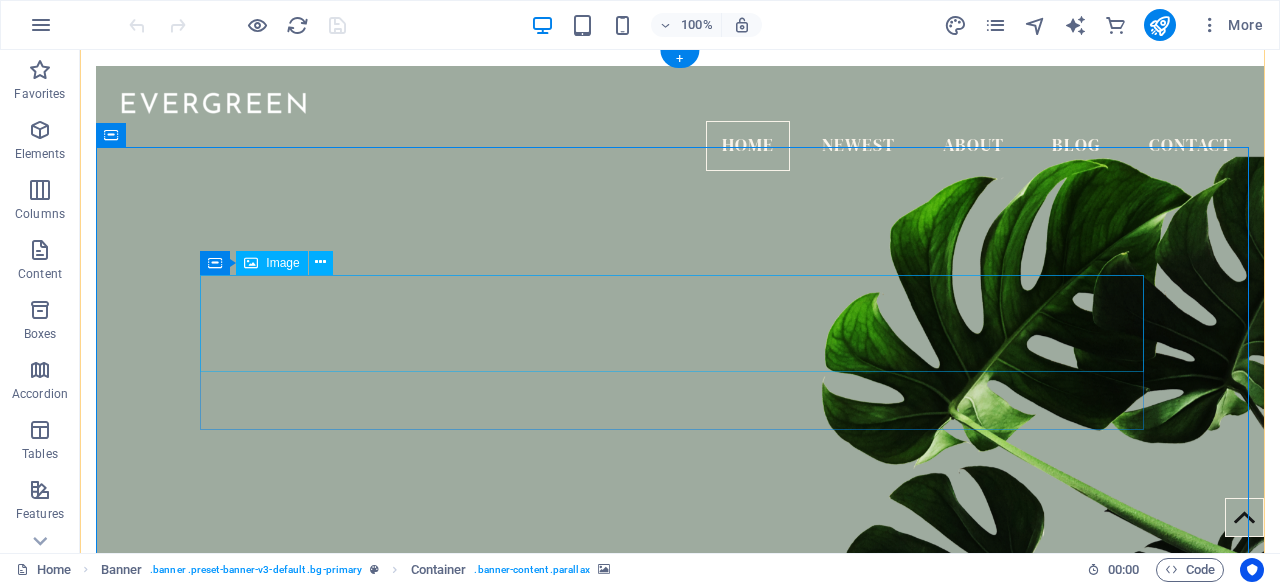 click at bounding box center [680, 811] 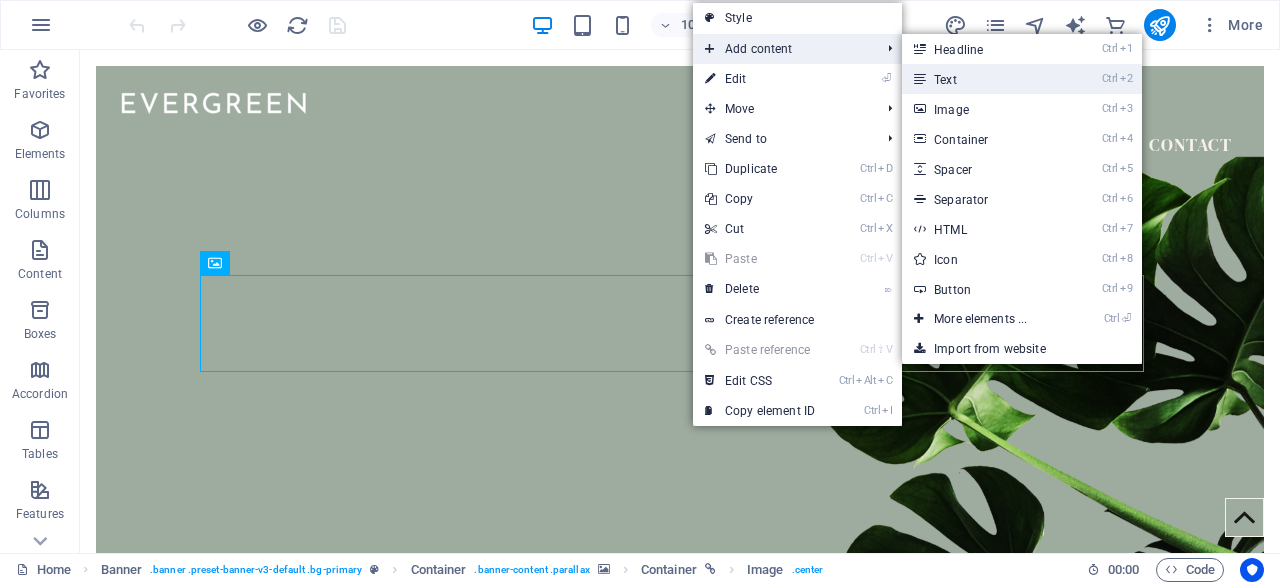 click on "Ctrl 2  Text" at bounding box center (984, 79) 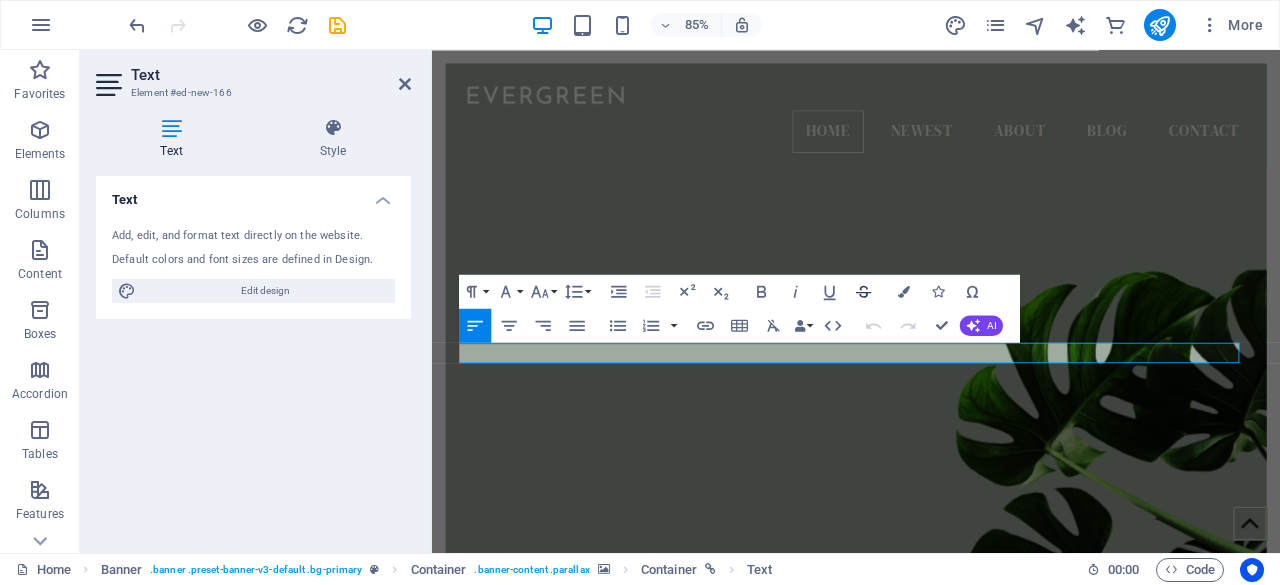 type 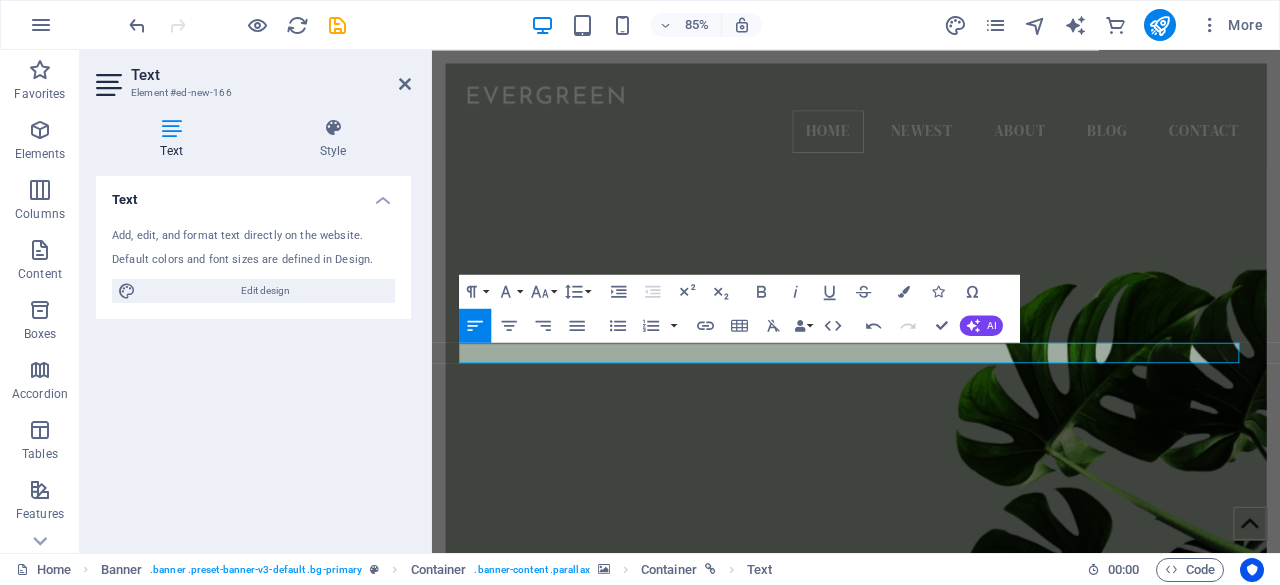 click on "Text Add, edit, and format text directly on the website. Default colors and font sizes are defined in Design. Edit design Alignment Left aligned Centered Right aligned" at bounding box center [253, 356] 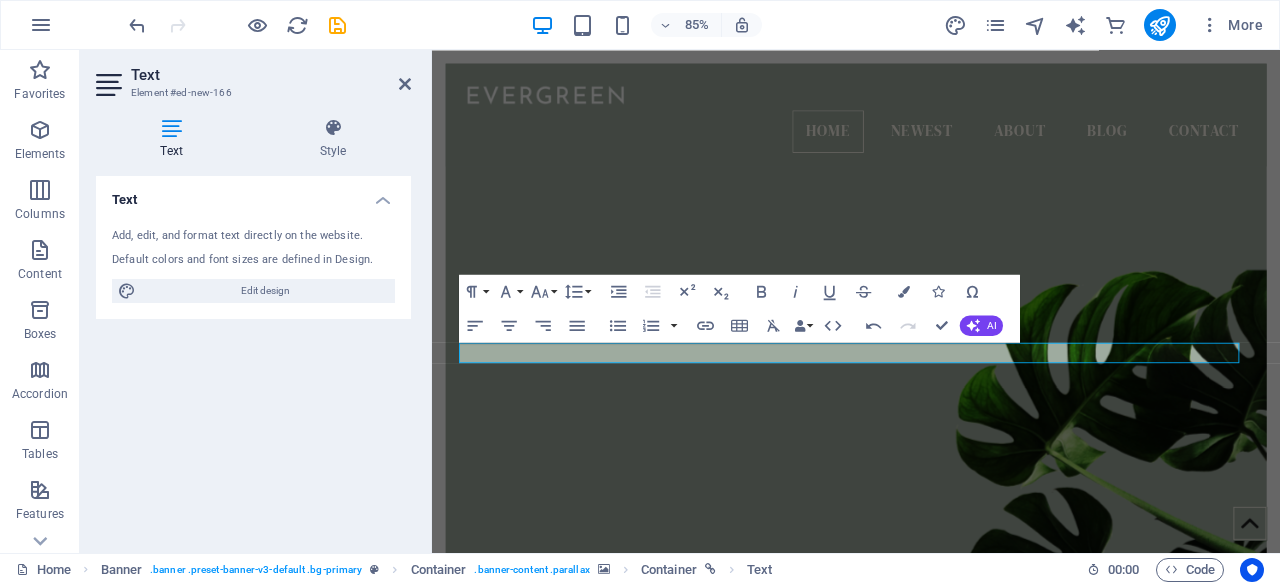 click at bounding box center (931, 410) 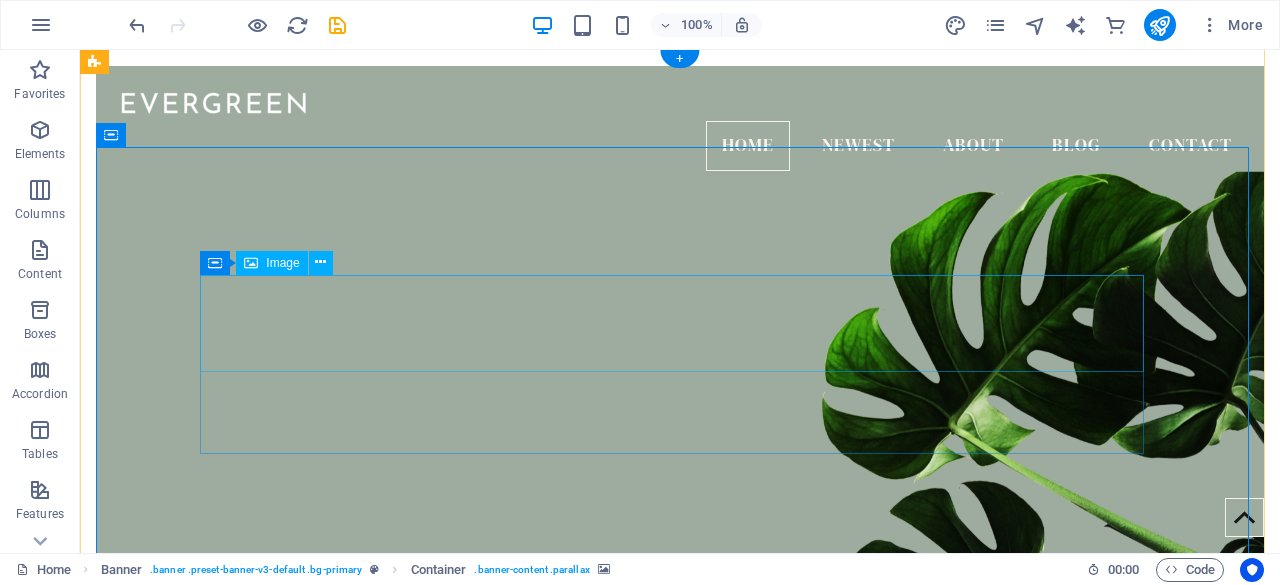 click at bounding box center (680, 826) 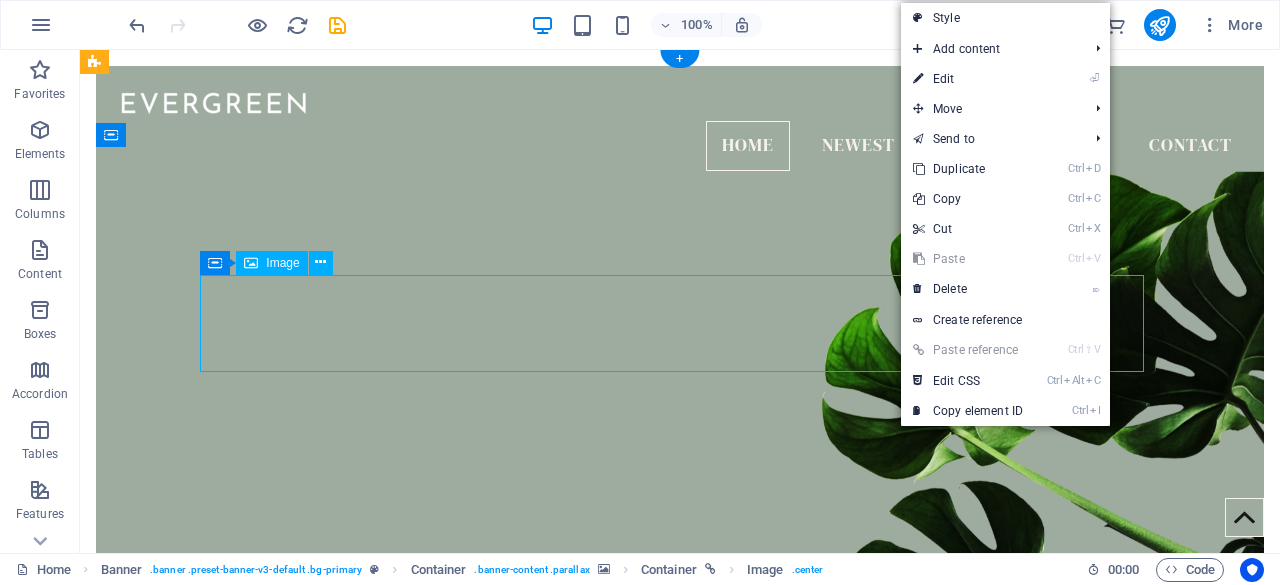 click at bounding box center (680, 826) 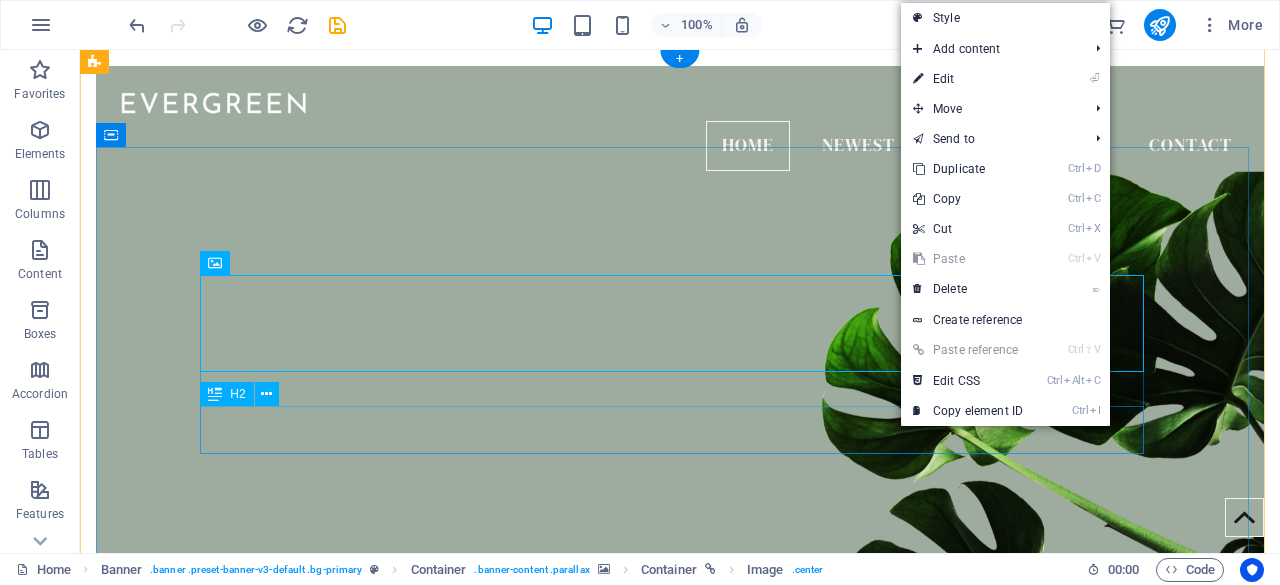 click on "Blog" at bounding box center [680, 933] 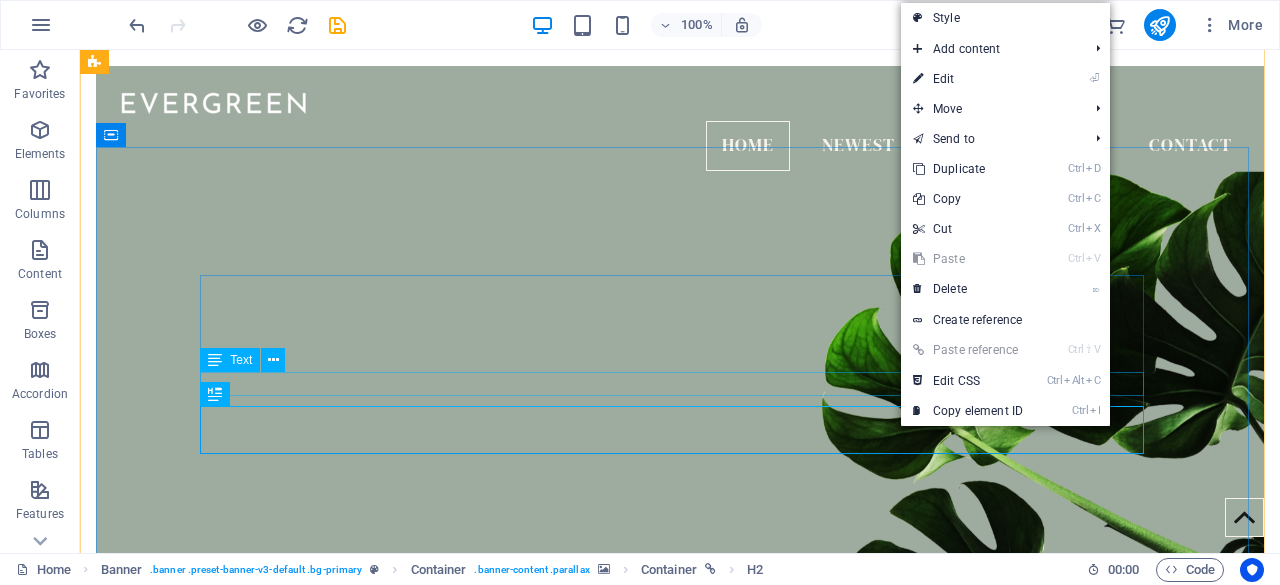 click at bounding box center (215, 360) 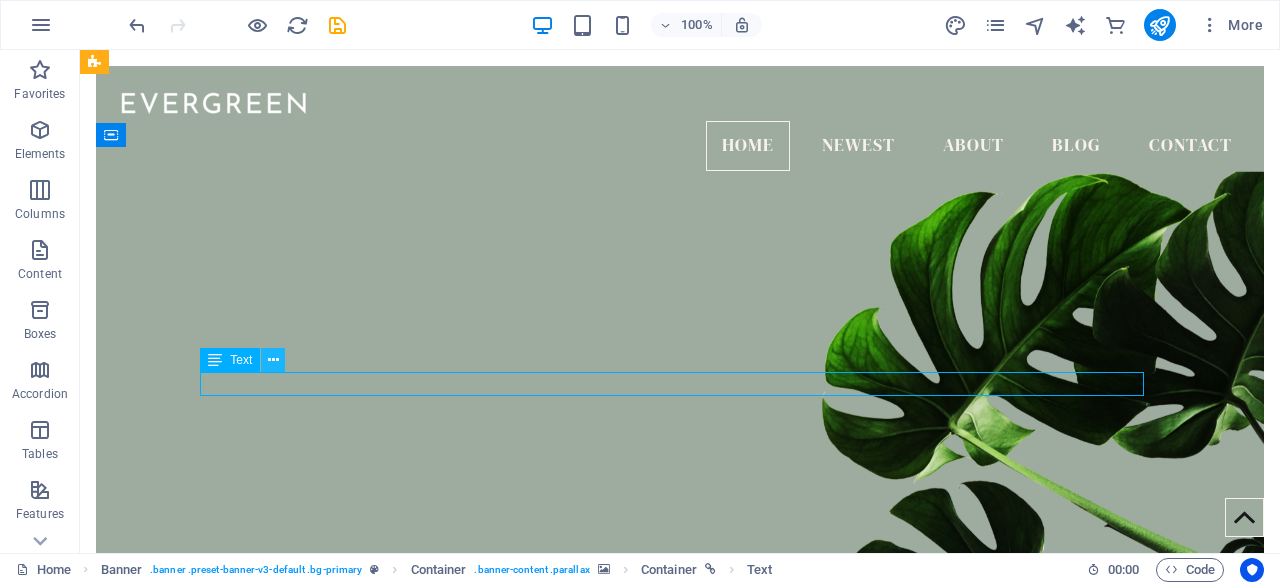 click at bounding box center [273, 360] 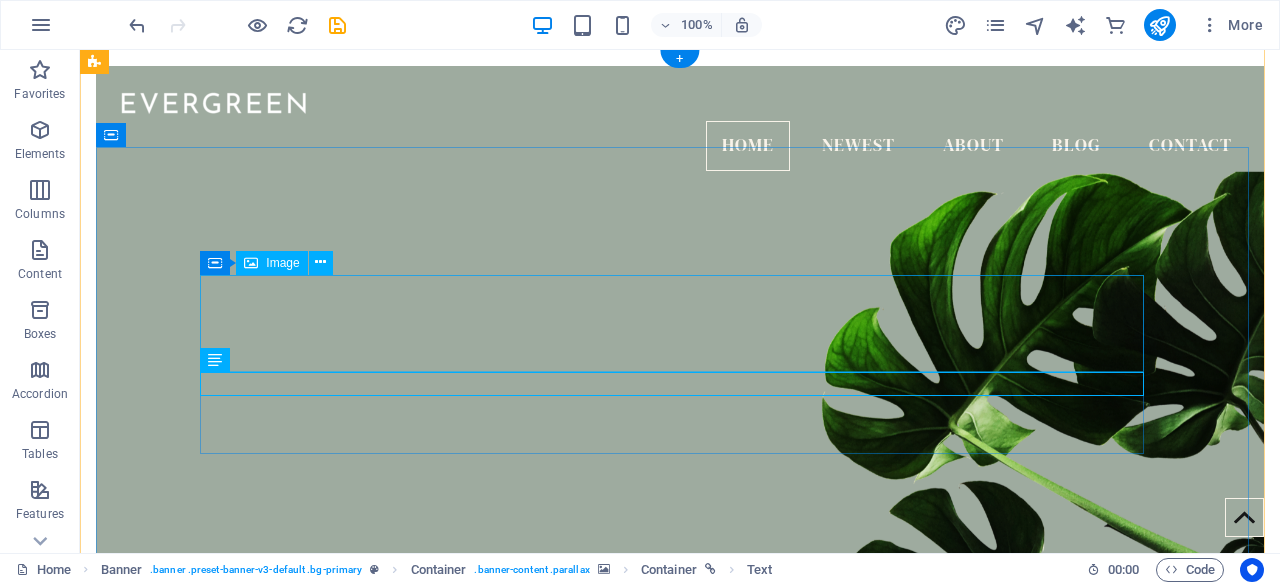 click at bounding box center [680, 826] 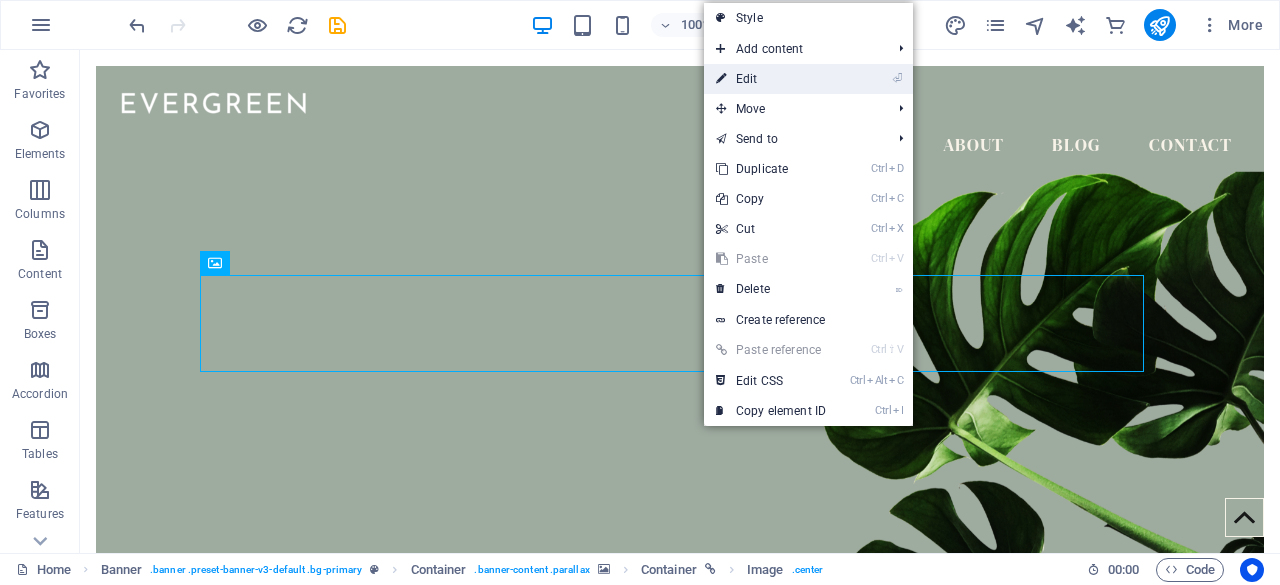 click on "⏎  Edit" at bounding box center [771, 79] 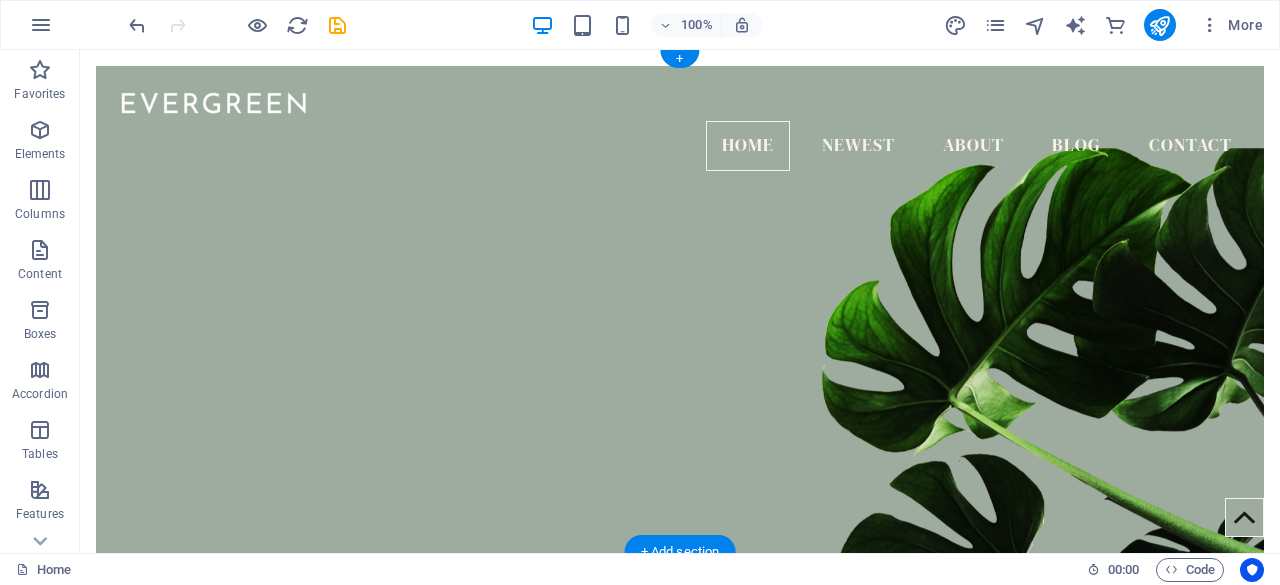 click at bounding box center (680, 366) 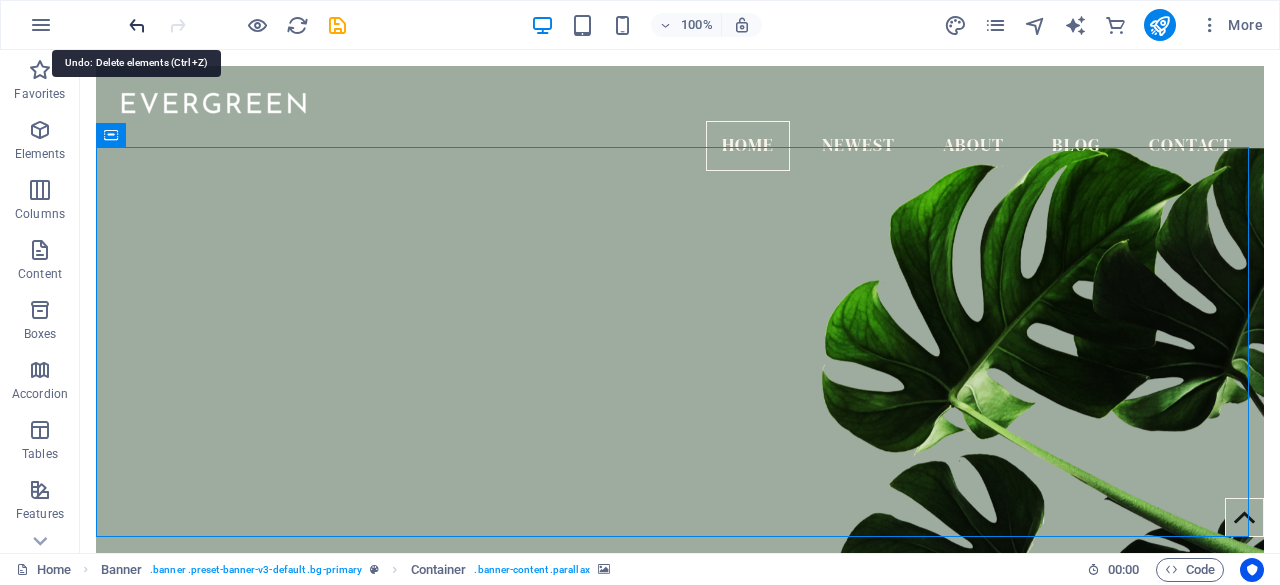 click at bounding box center [137, 25] 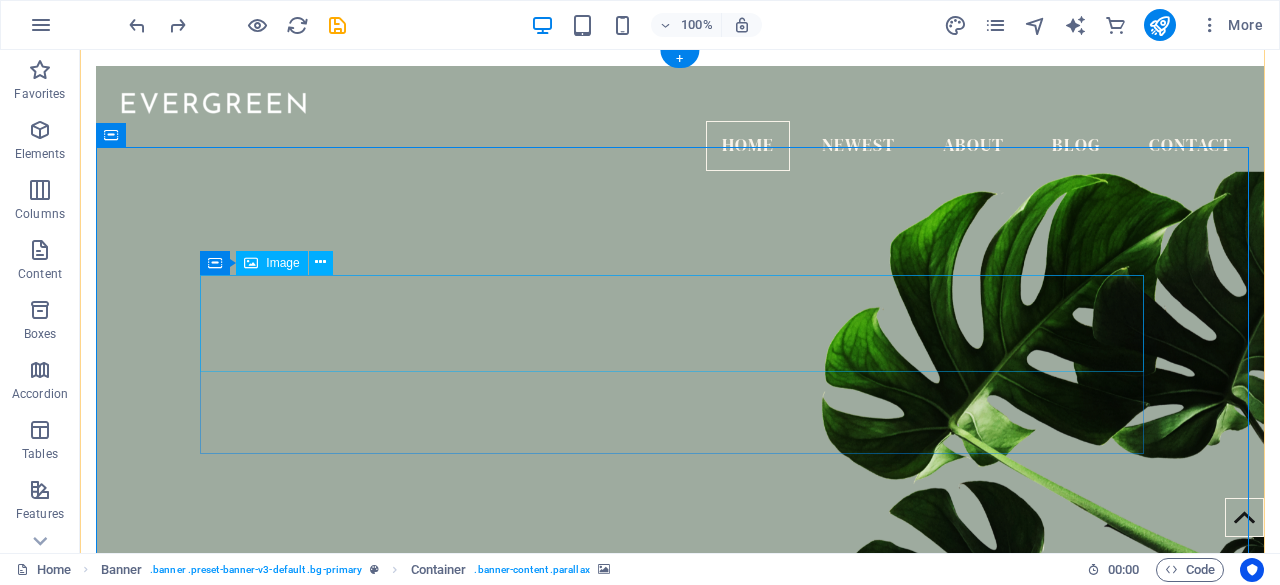 click at bounding box center (680, 826) 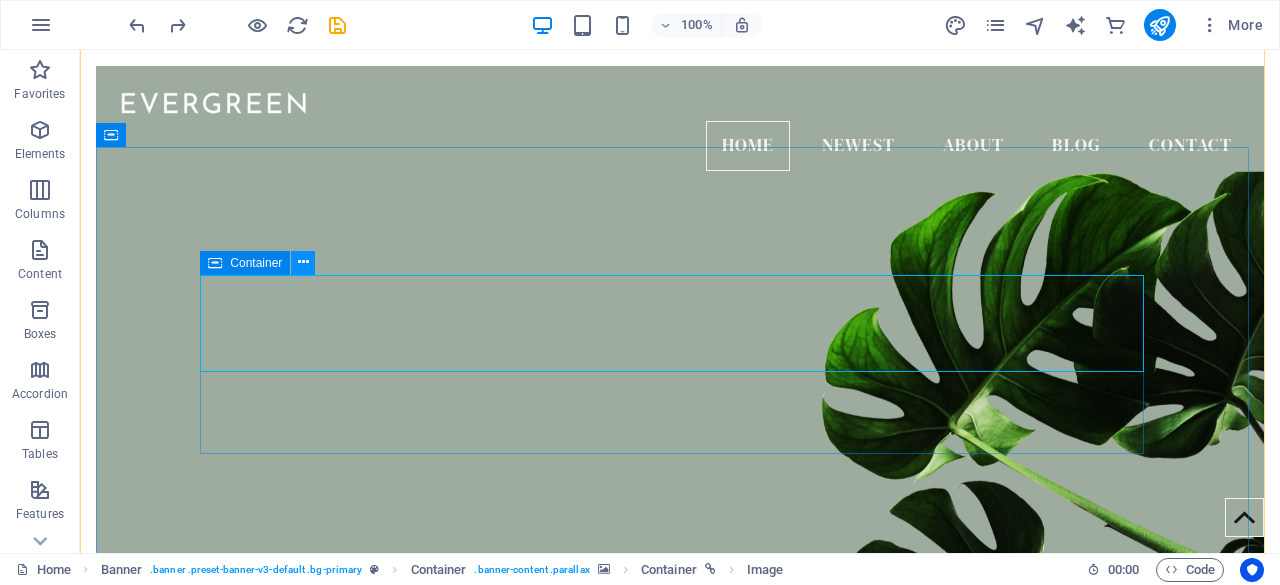 click at bounding box center [303, 262] 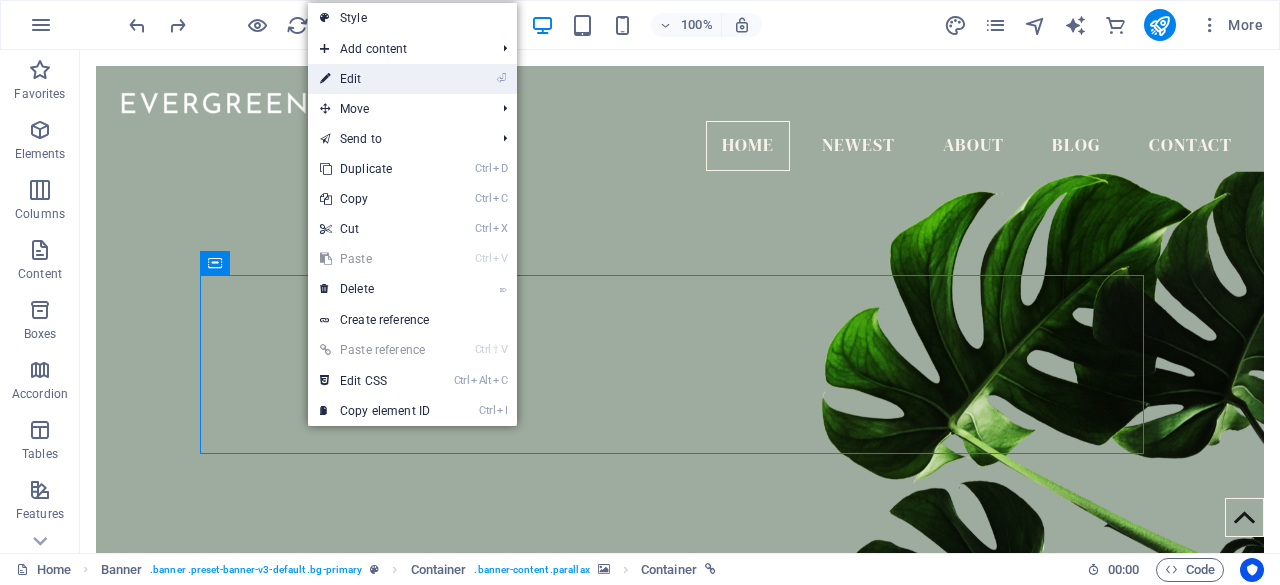 click on "⏎  Edit" at bounding box center (375, 79) 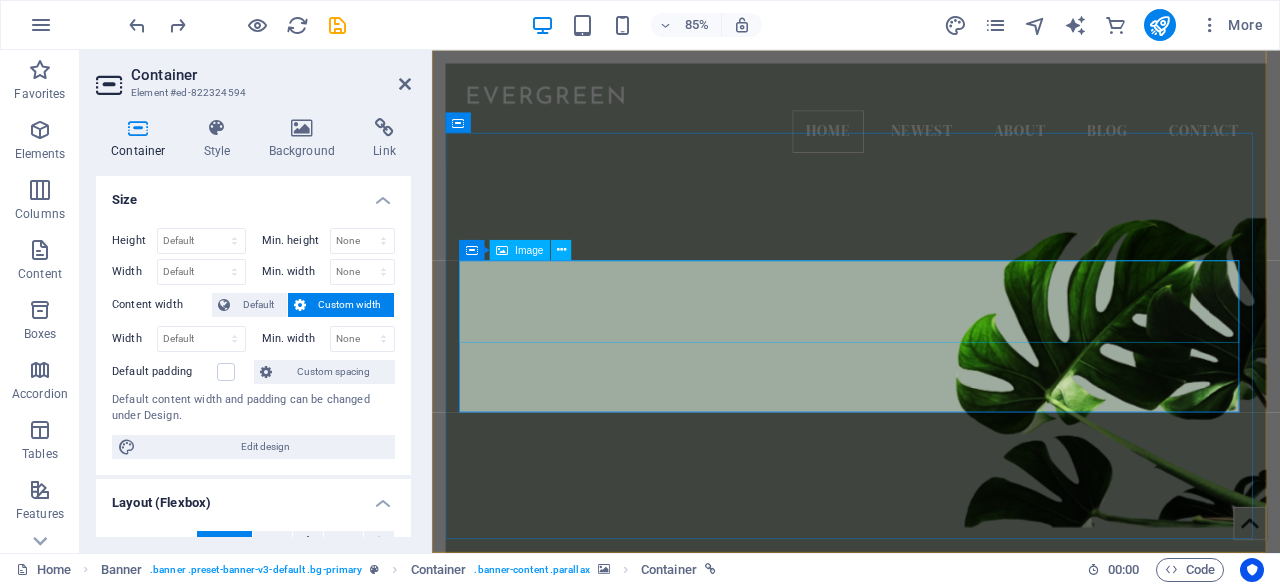 click at bounding box center (931, 826) 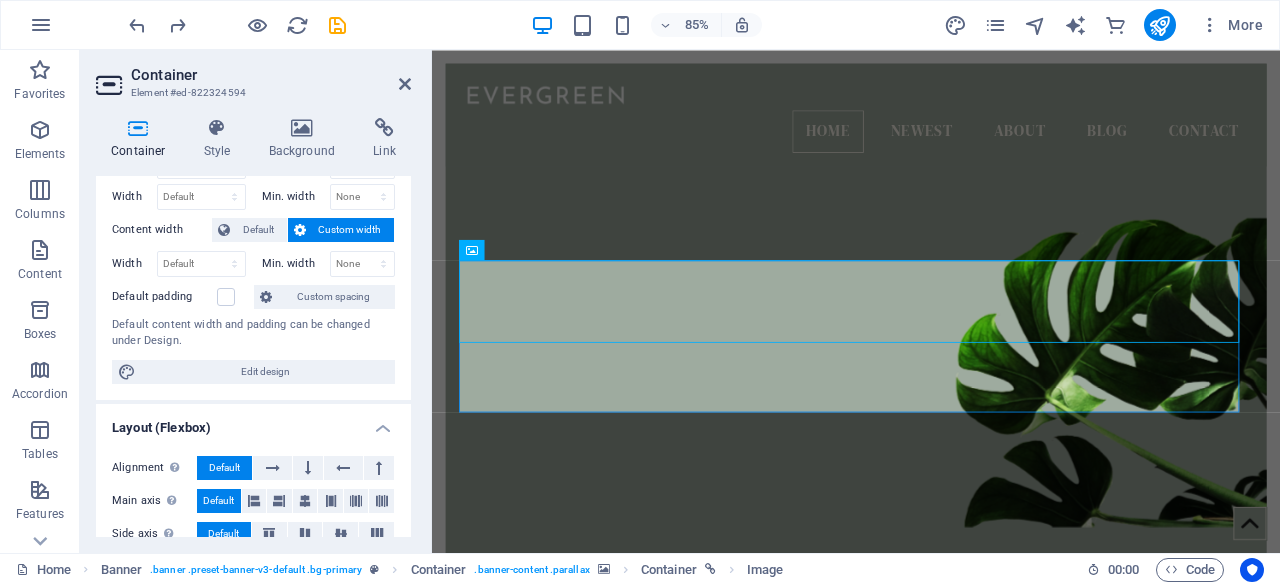 scroll, scrollTop: 0, scrollLeft: 0, axis: both 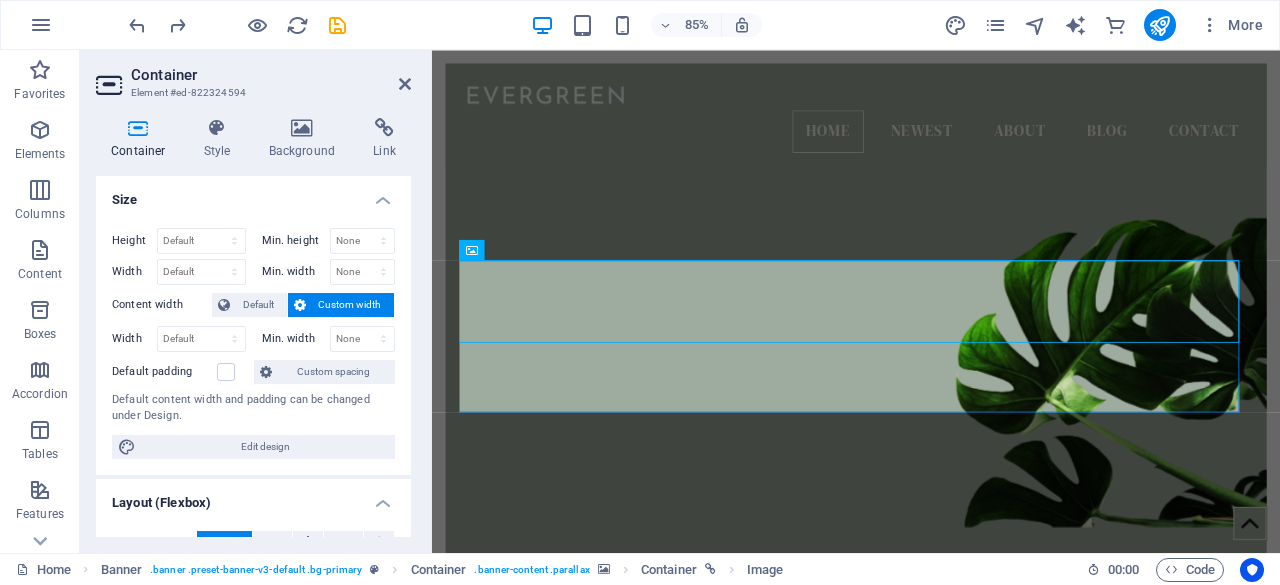 click at bounding box center (931, 379) 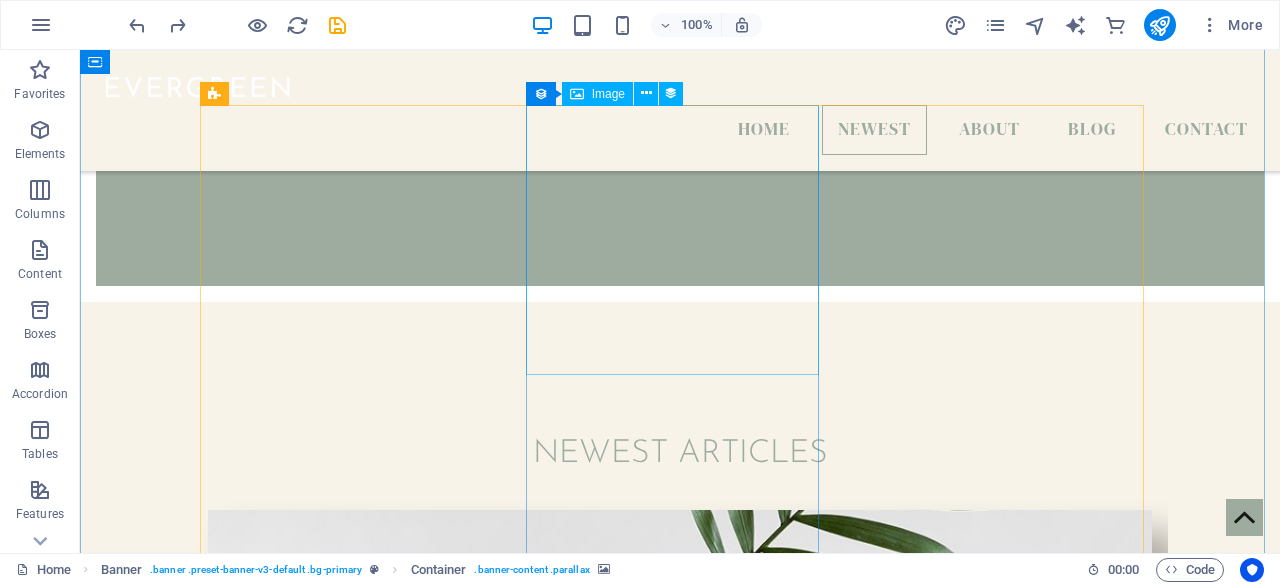 scroll, scrollTop: 801, scrollLeft: 0, axis: vertical 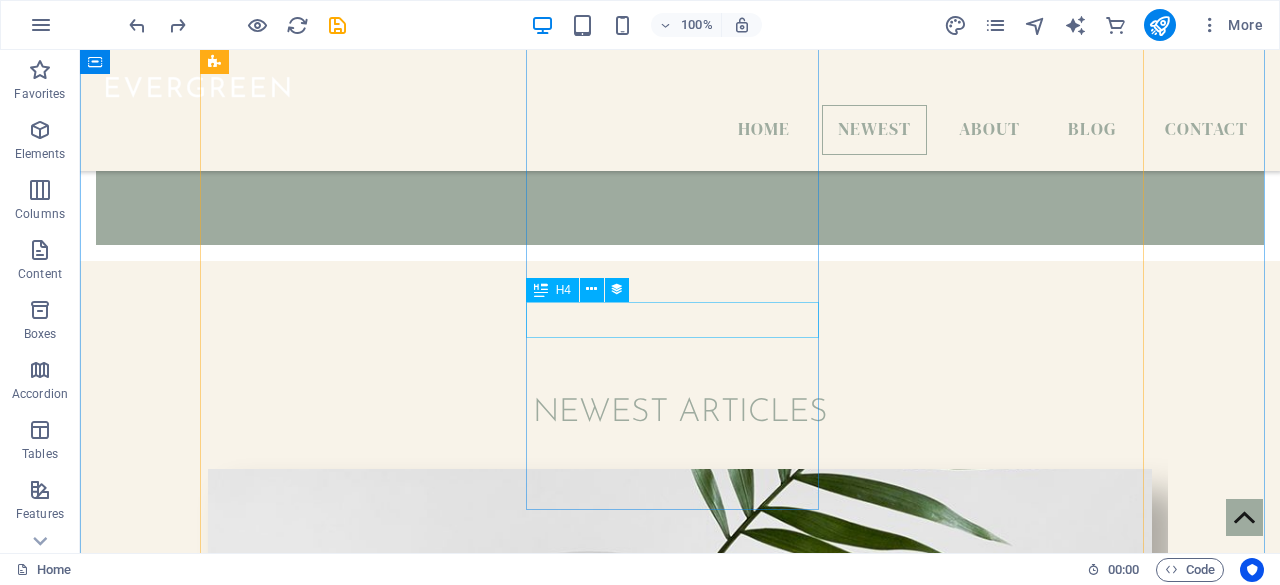 click on "Botanica Asia" at bounding box center [680, 1255] 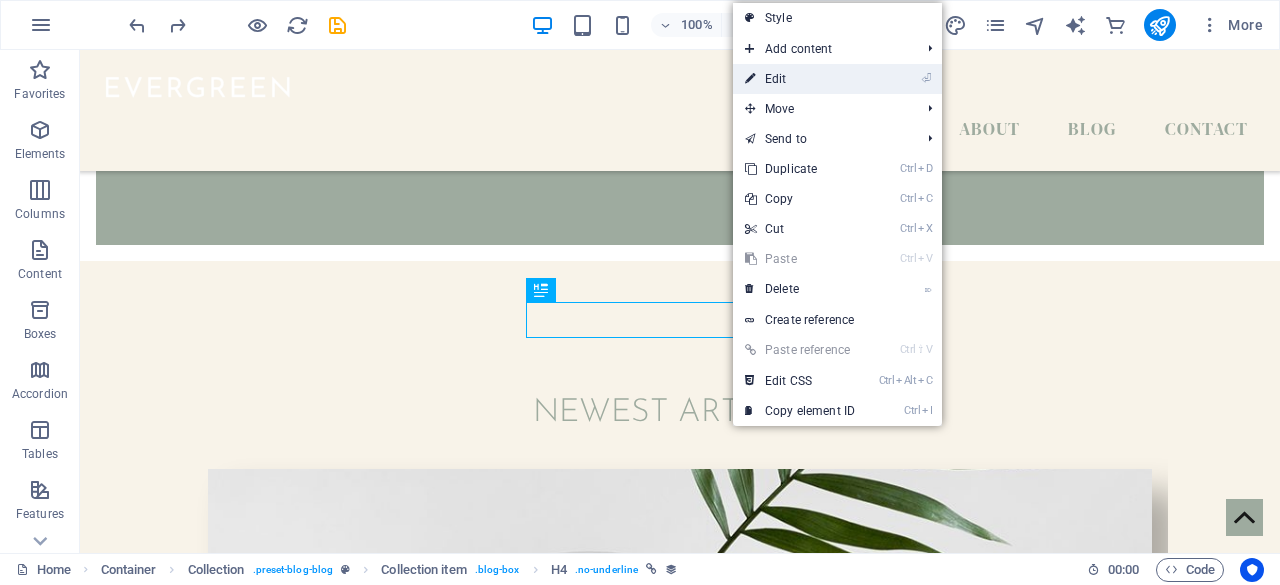 click on "⏎  Edit" at bounding box center (800, 79) 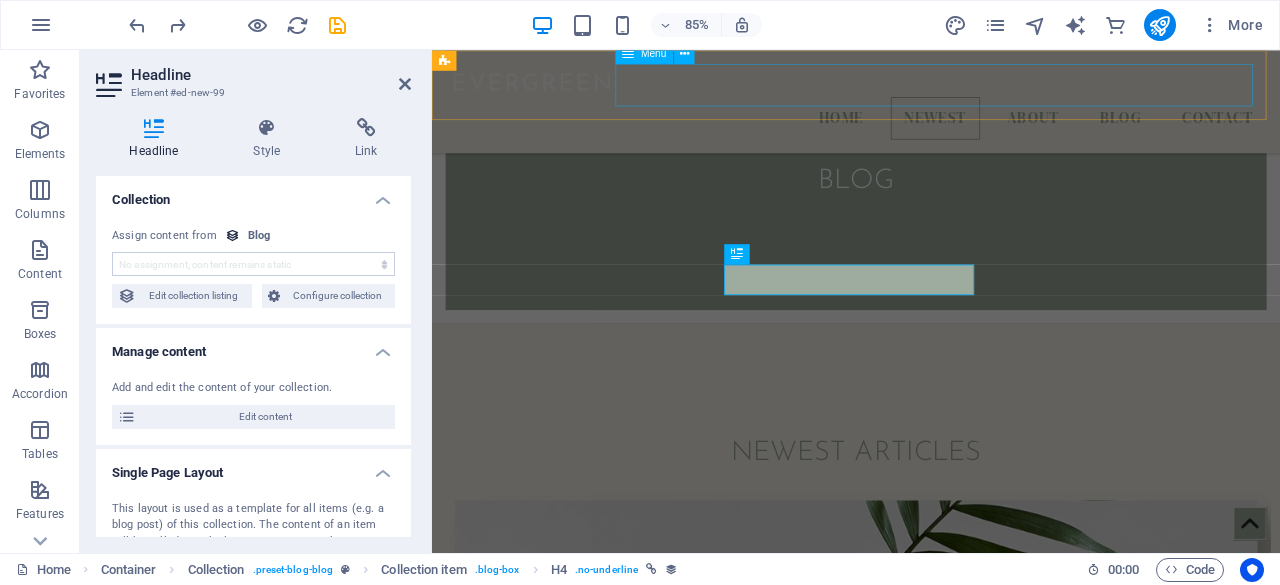 scroll, scrollTop: 844, scrollLeft: 0, axis: vertical 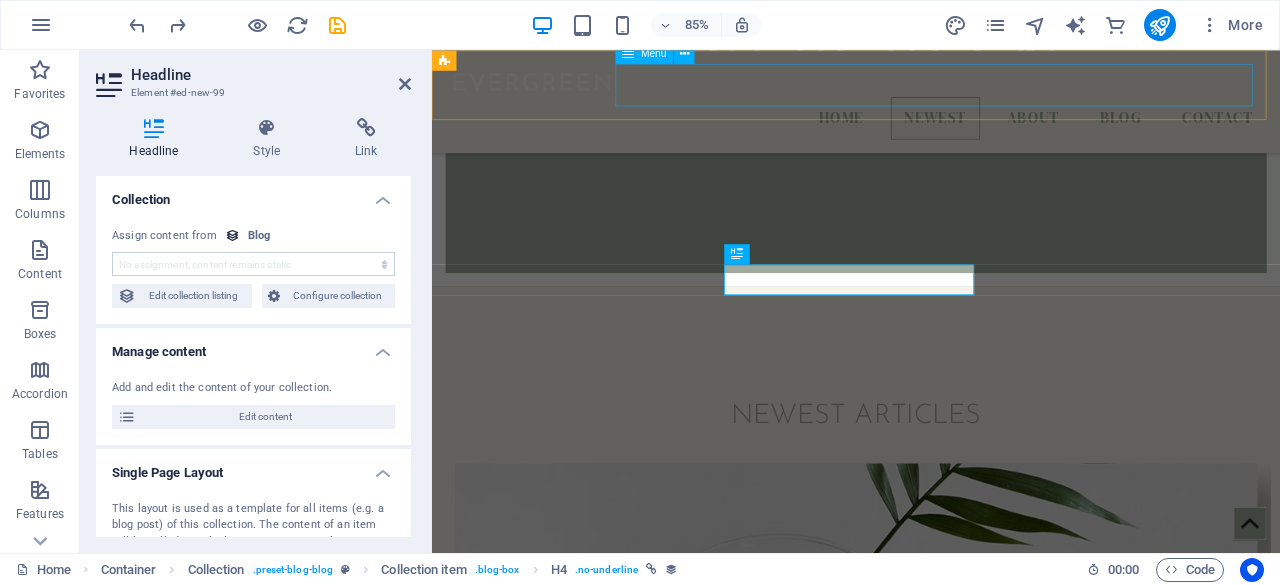 select on "name" 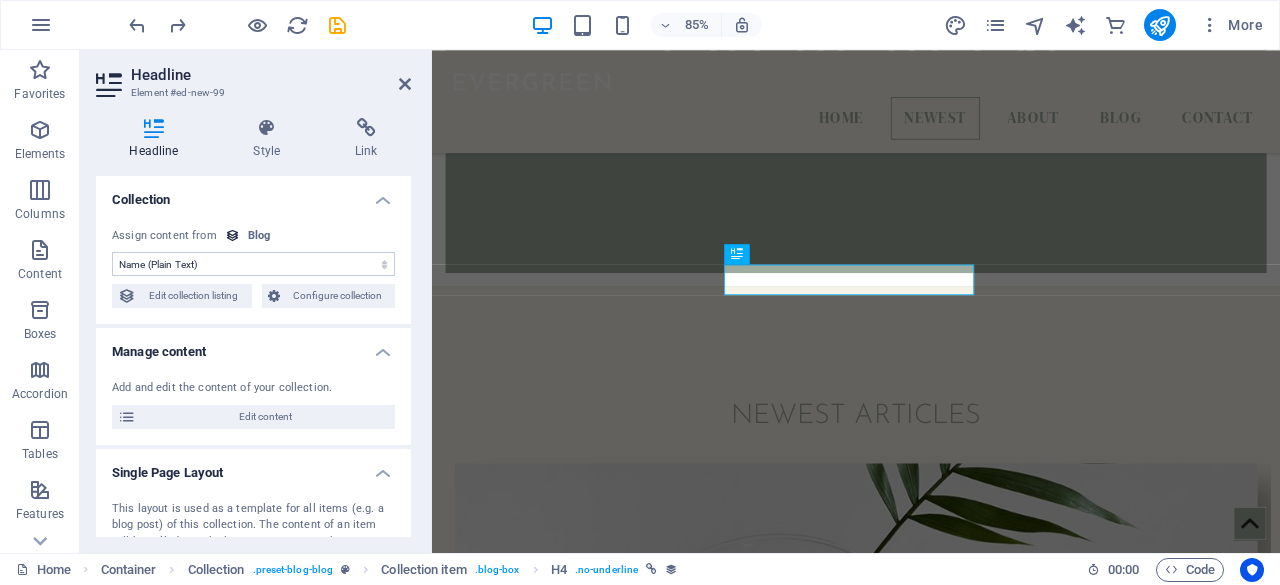click on "No assignment, content remains static Created at (Date) Updated at (Date) Name (Plain Text) Slug (Plain Text) Description (Rich Text) Content (CMS) Category (Choice) Author (Plain Text) Image (File) Publishing Date (Date) Status (Choice) Author Picture (File)" at bounding box center [253, 264] 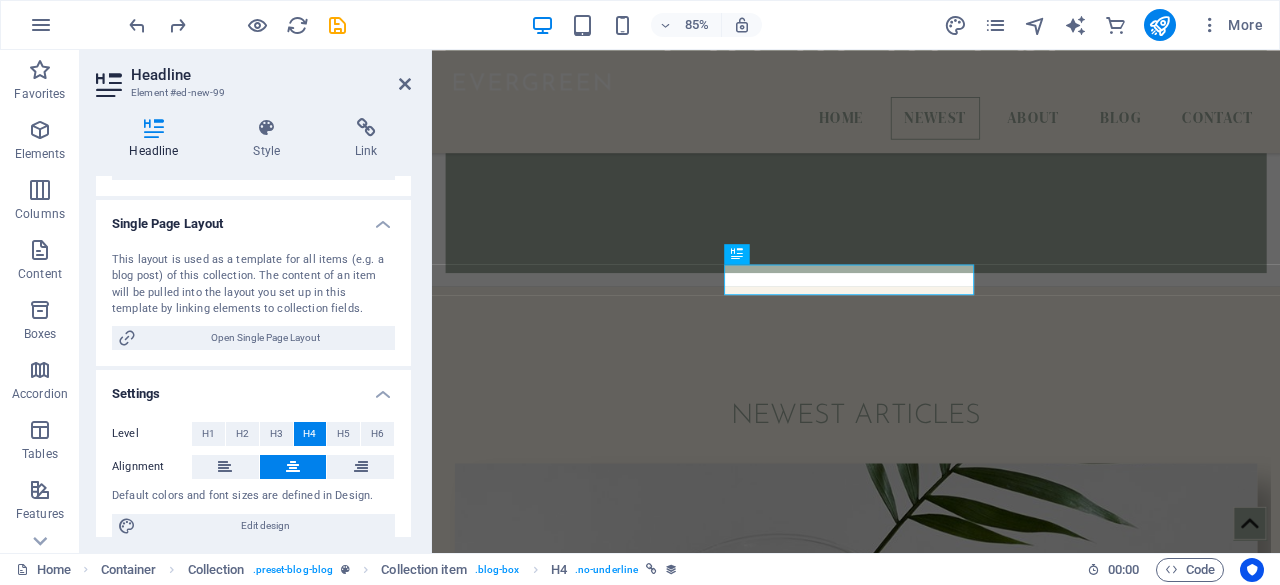 scroll, scrollTop: 265, scrollLeft: 0, axis: vertical 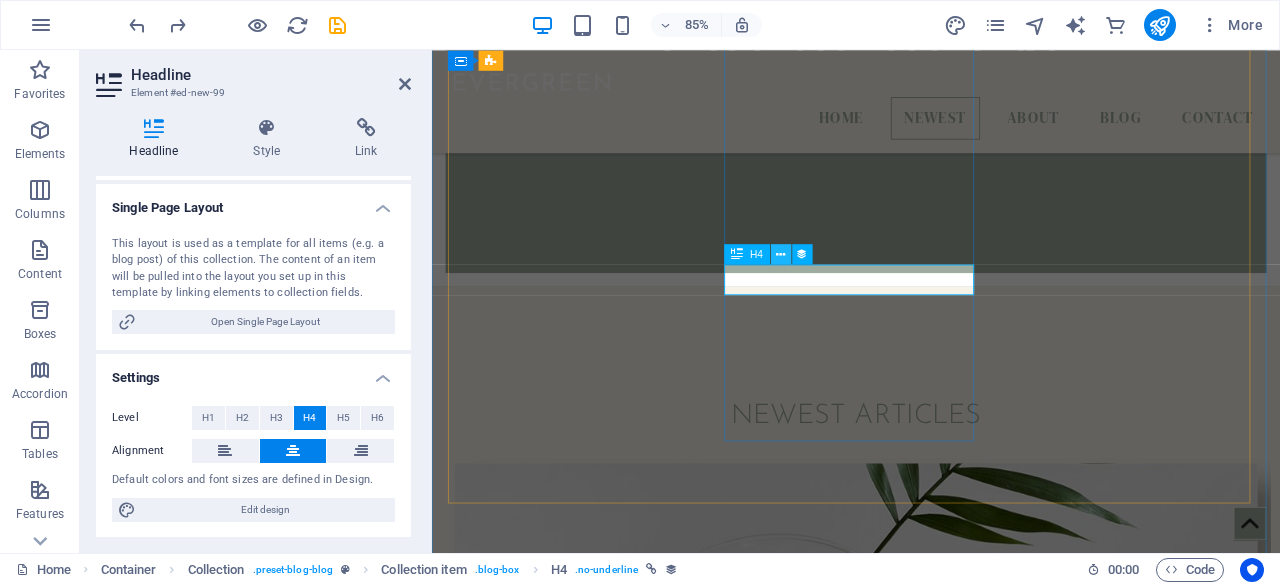 click at bounding box center (780, 254) 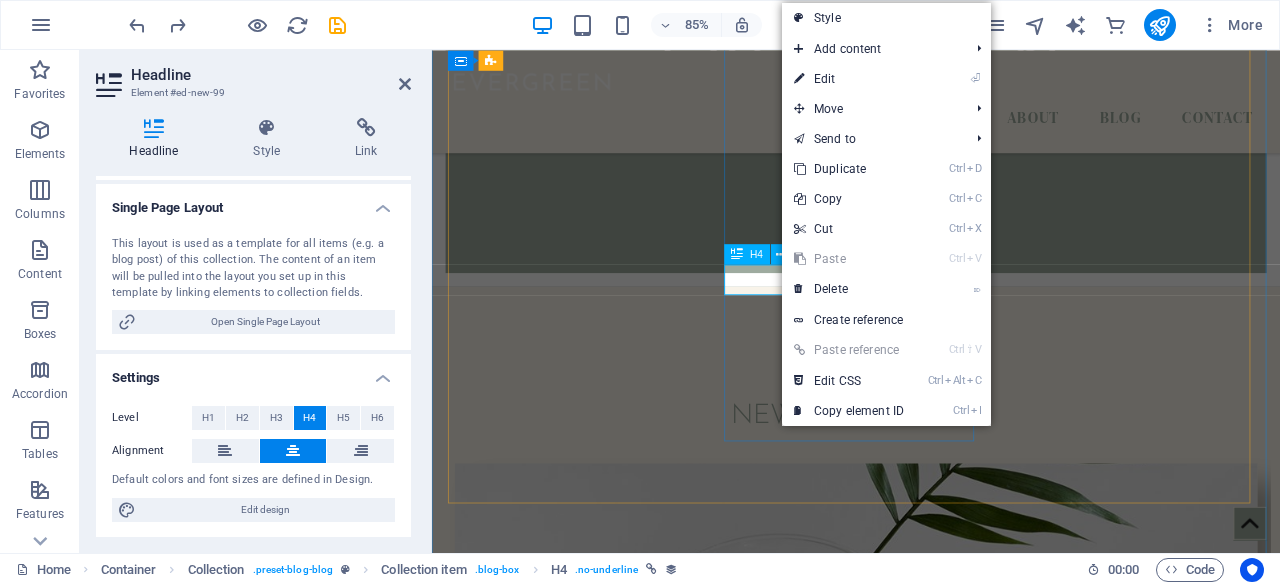 click on "H4" at bounding box center (747, 254) 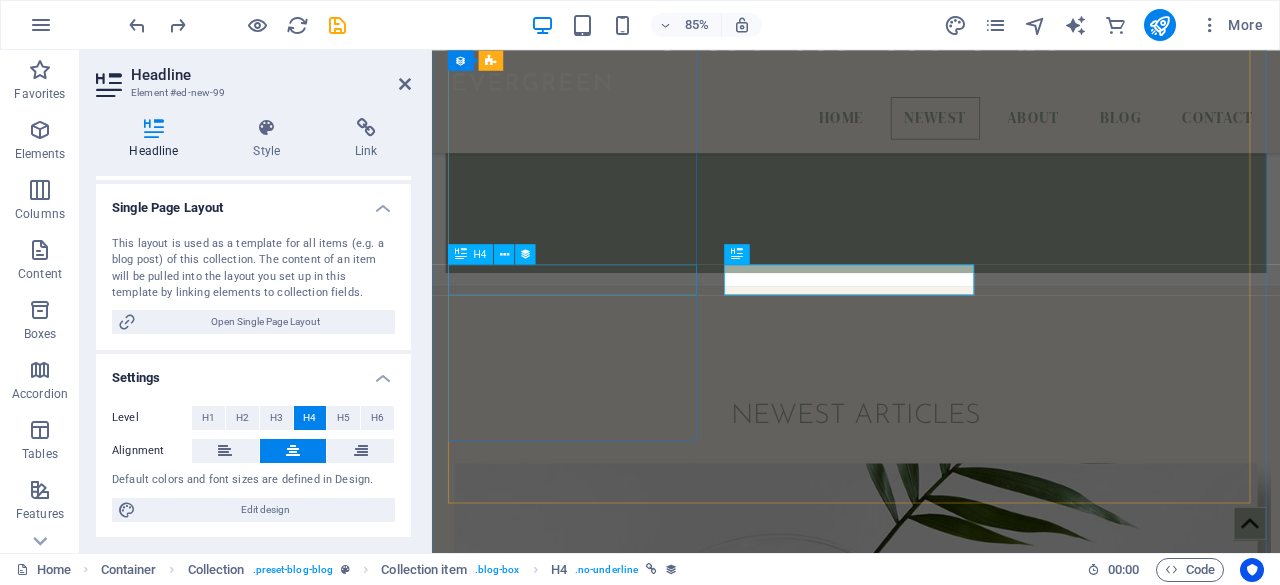 click on "Grow better" at bounding box center [931, 850] 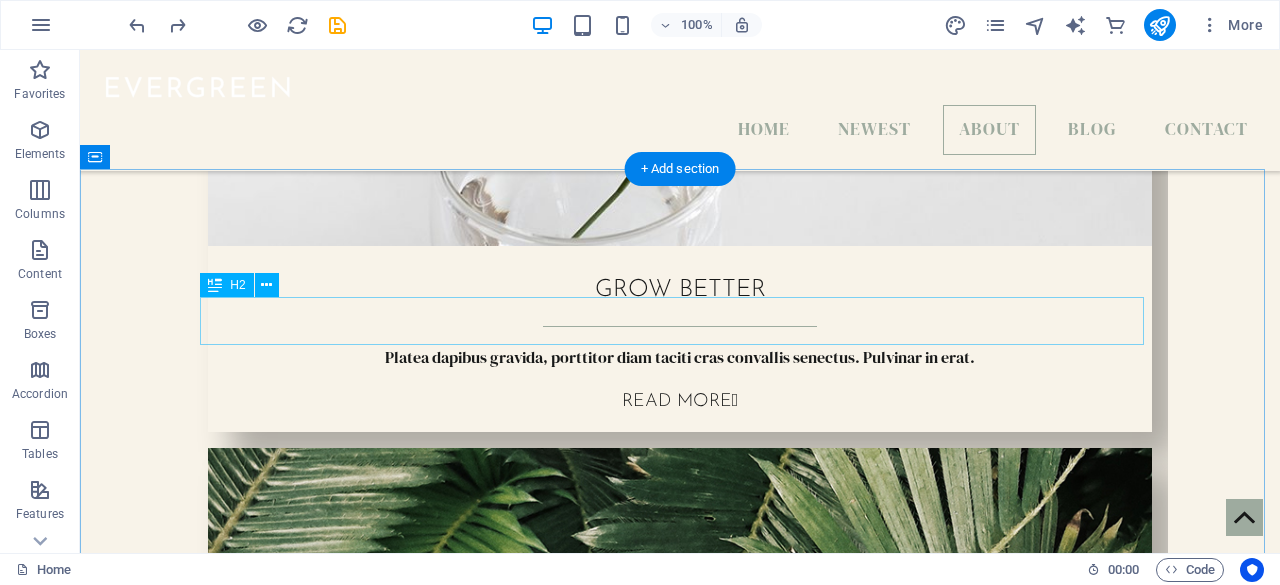 scroll, scrollTop: 1301, scrollLeft: 0, axis: vertical 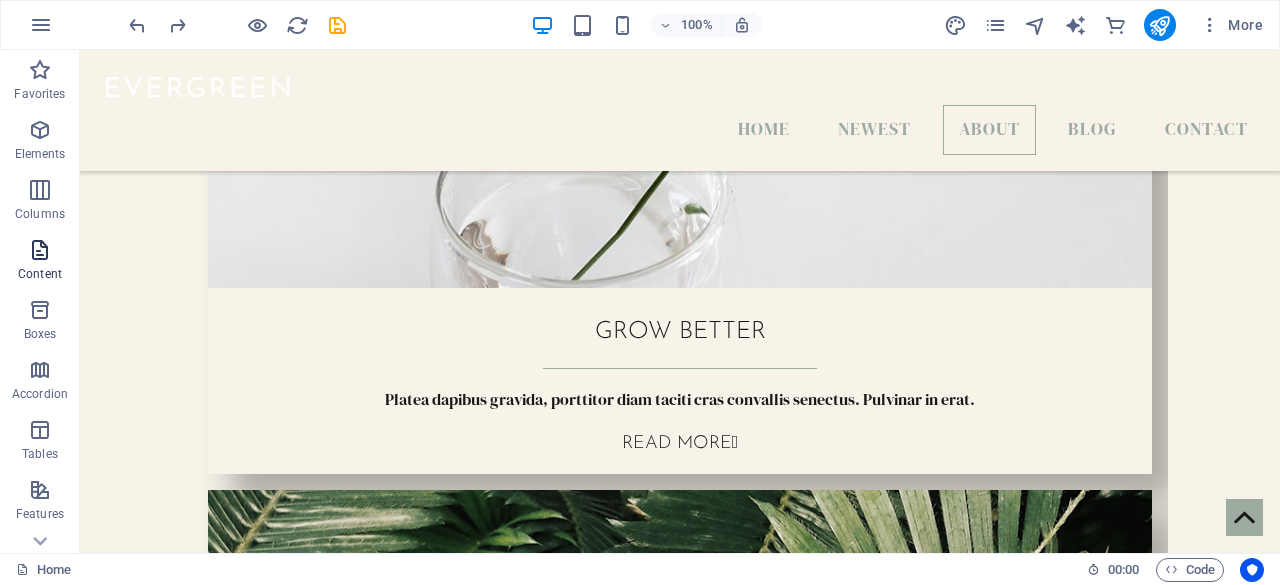 click at bounding box center (40, 250) 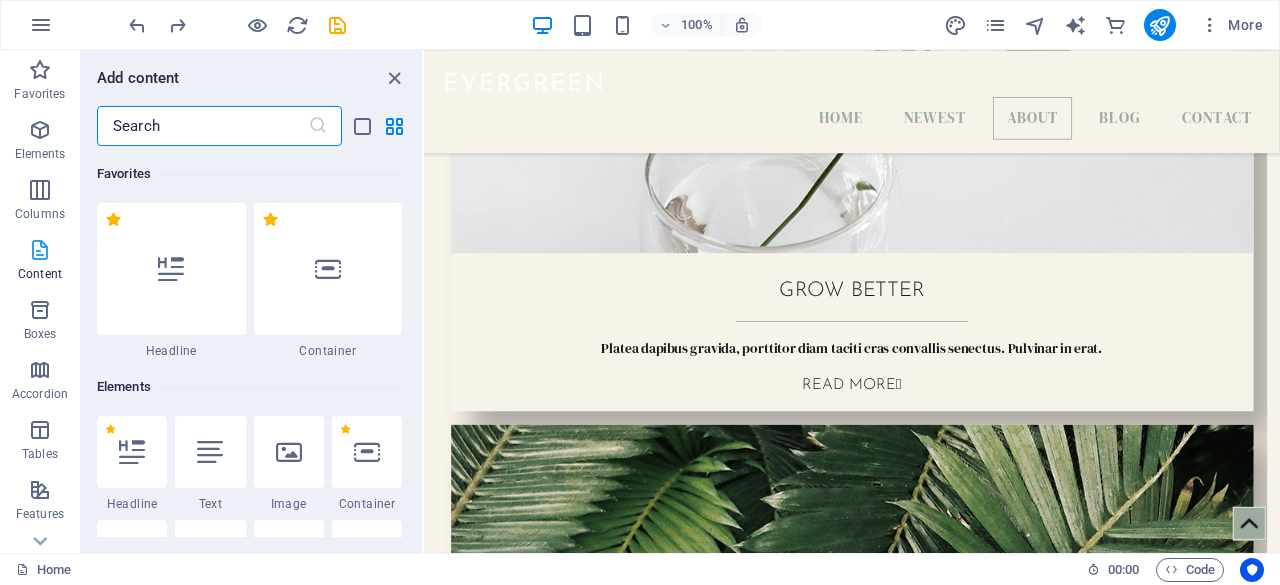 scroll, scrollTop: 1344, scrollLeft: 0, axis: vertical 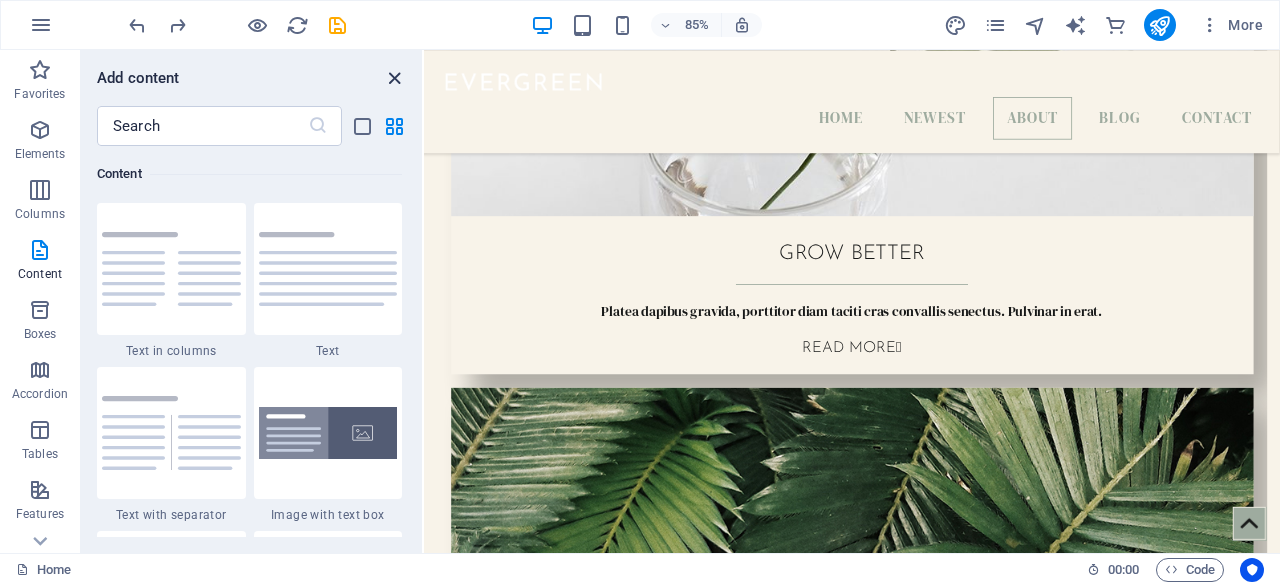 click at bounding box center [394, 78] 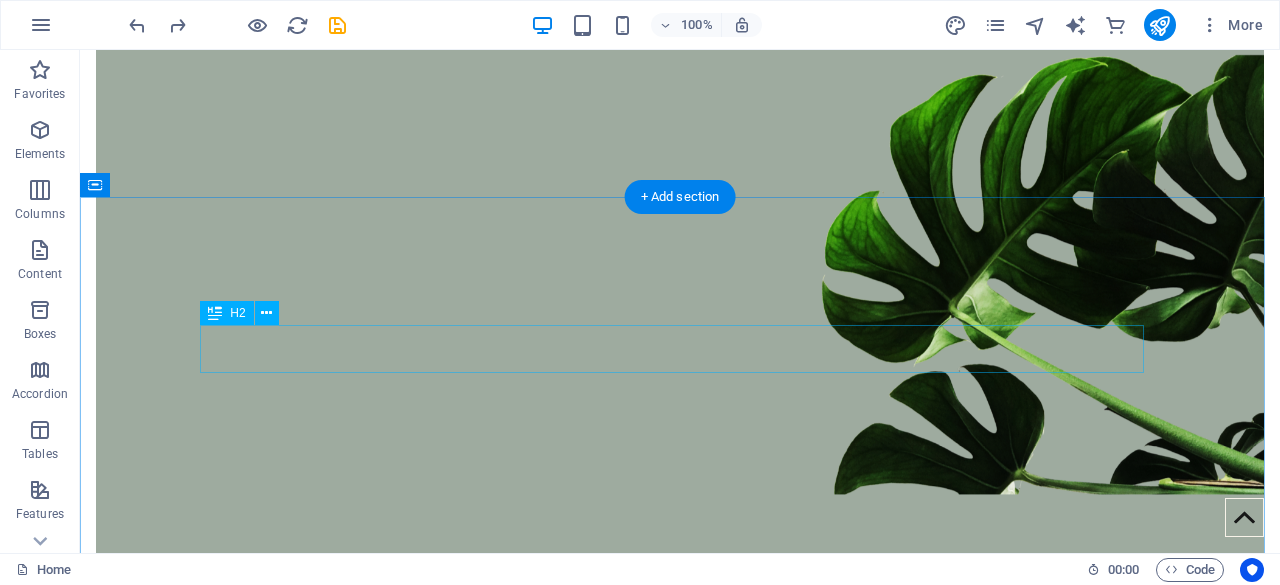 scroll, scrollTop: 0, scrollLeft: 0, axis: both 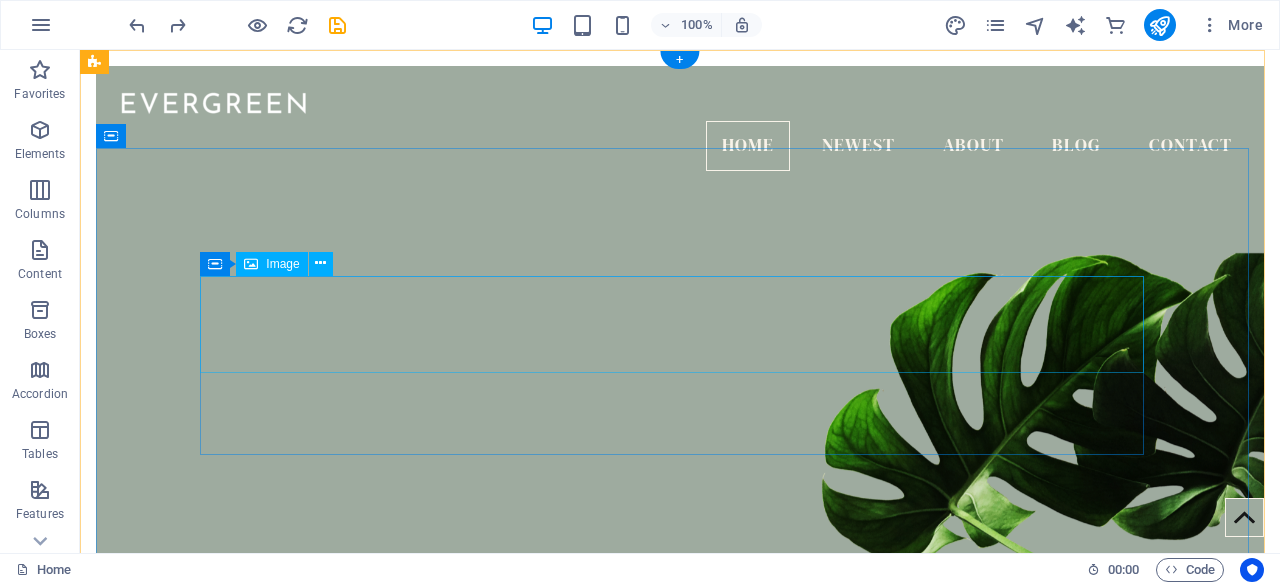 click at bounding box center [680, 875] 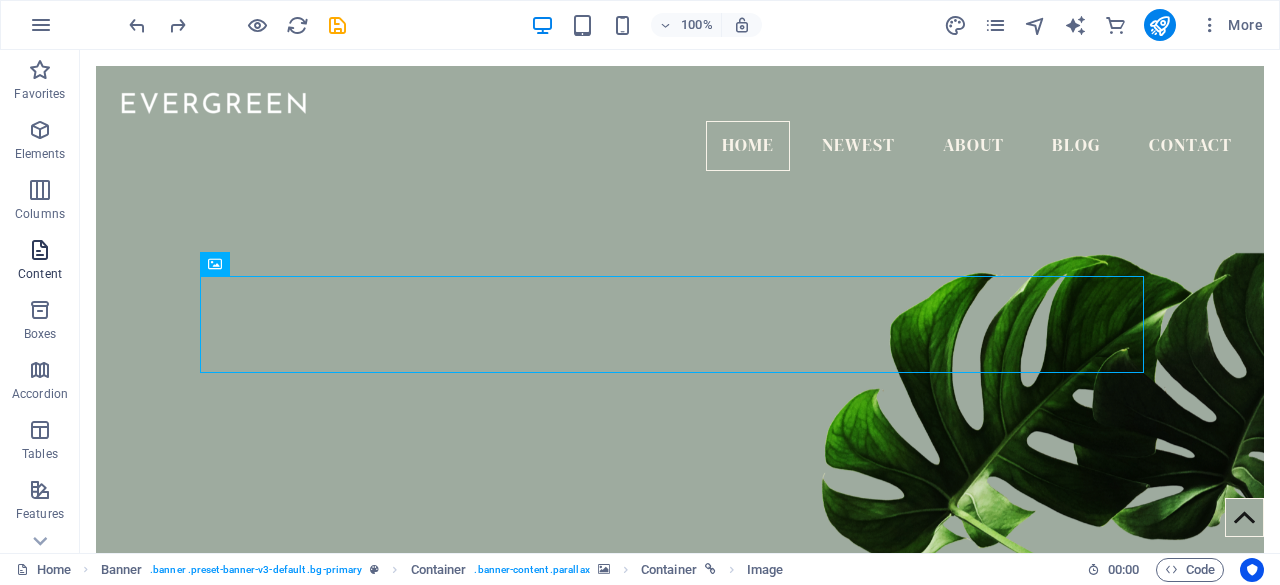 click at bounding box center (40, 250) 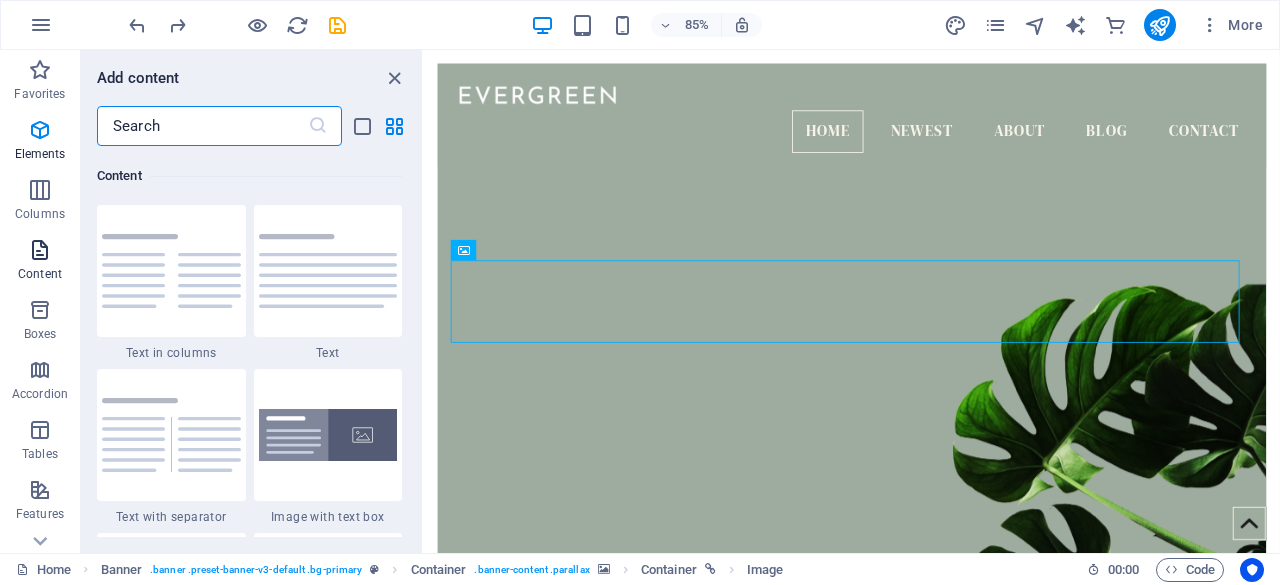 scroll, scrollTop: 3499, scrollLeft: 0, axis: vertical 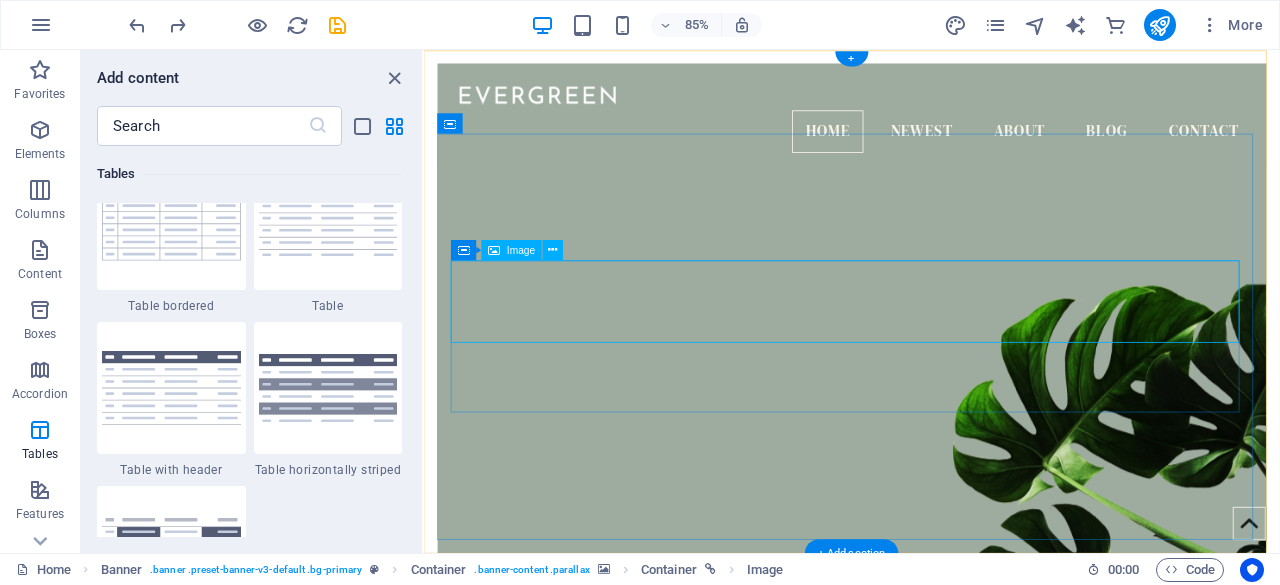 click at bounding box center (927, 875) 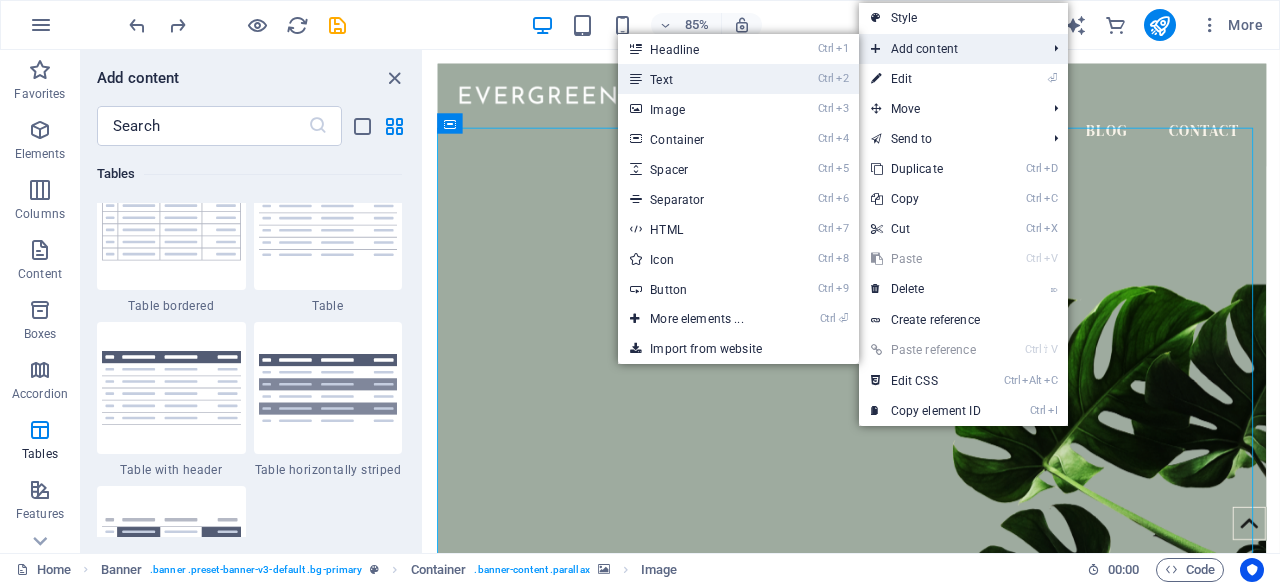 click on "Ctrl 2  Text" at bounding box center (700, 79) 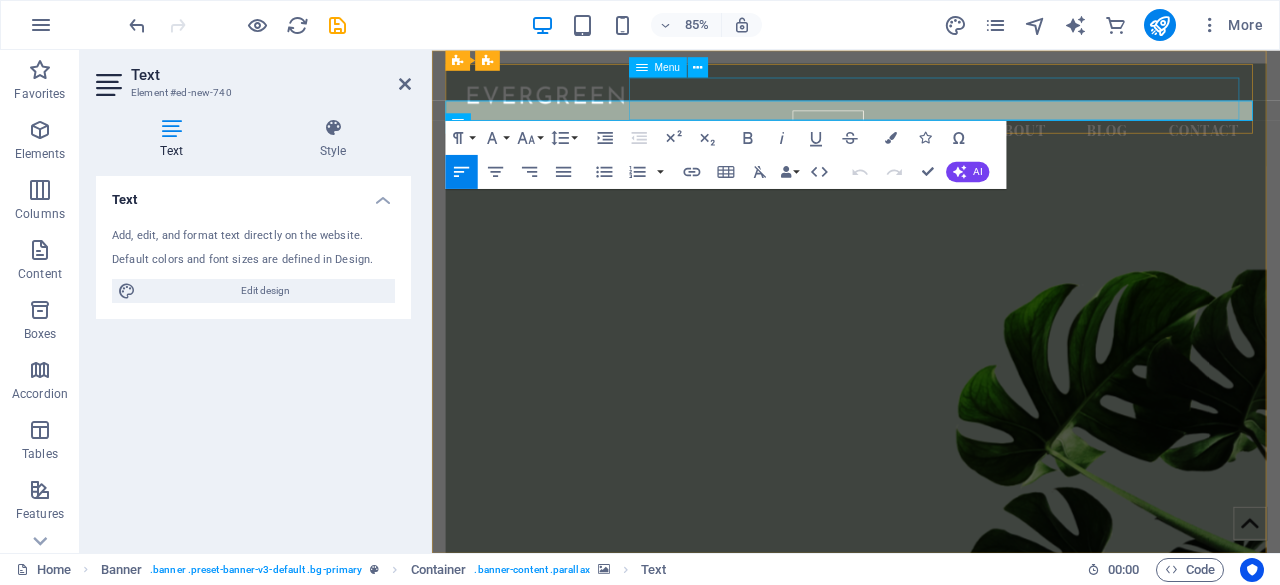 type 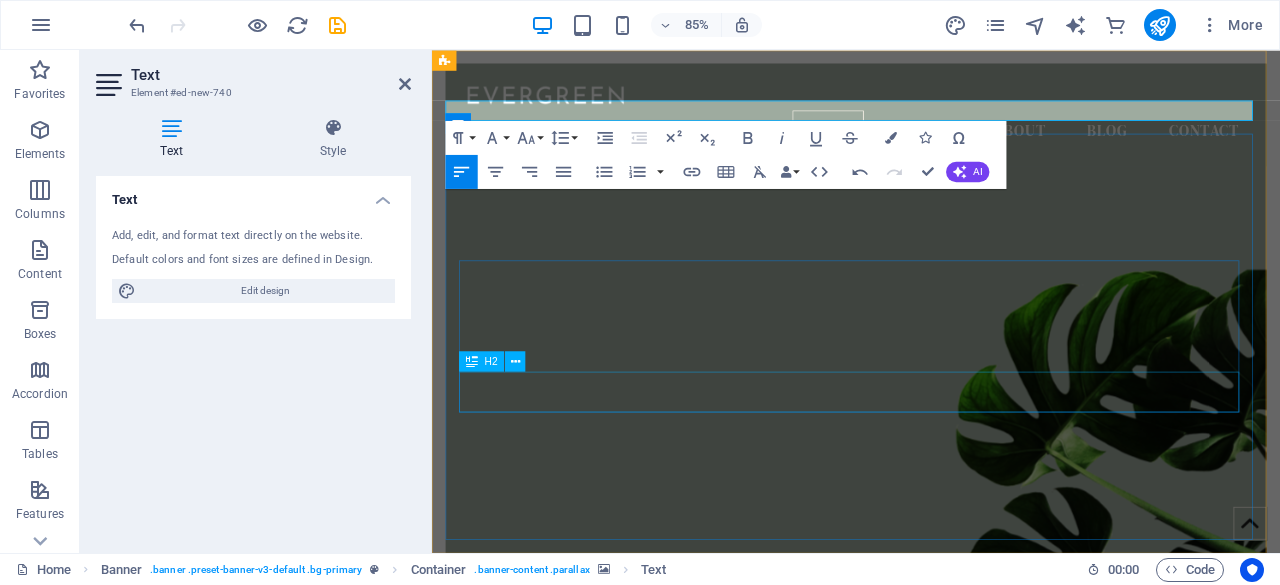 click on "Blog" at bounding box center [931, 994] 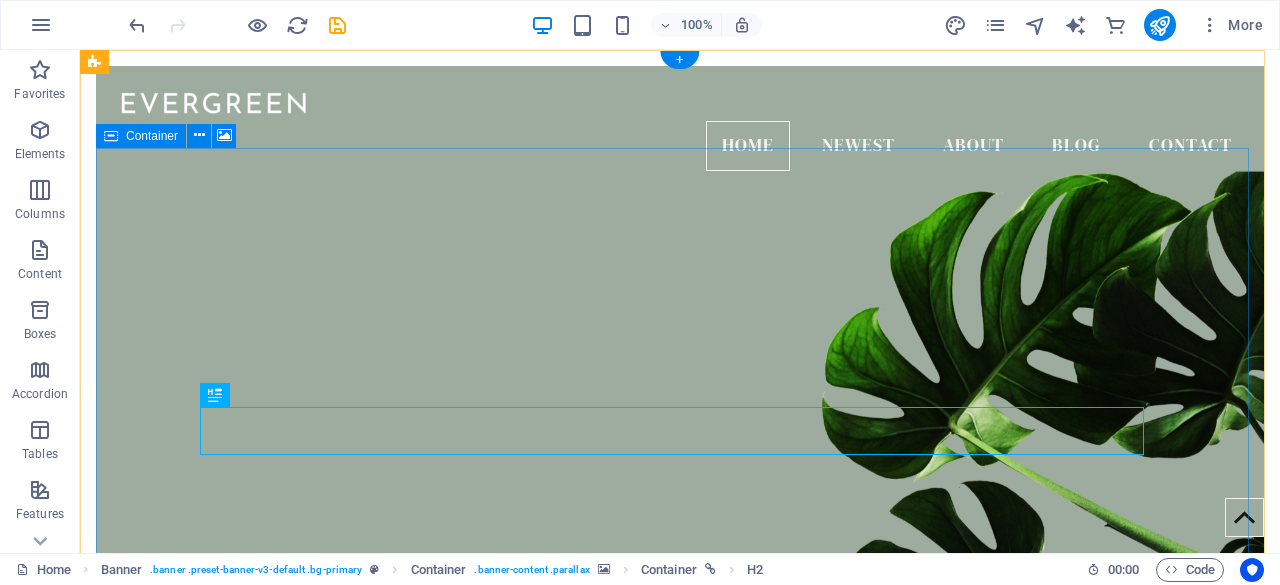 click at bounding box center (680, 379) 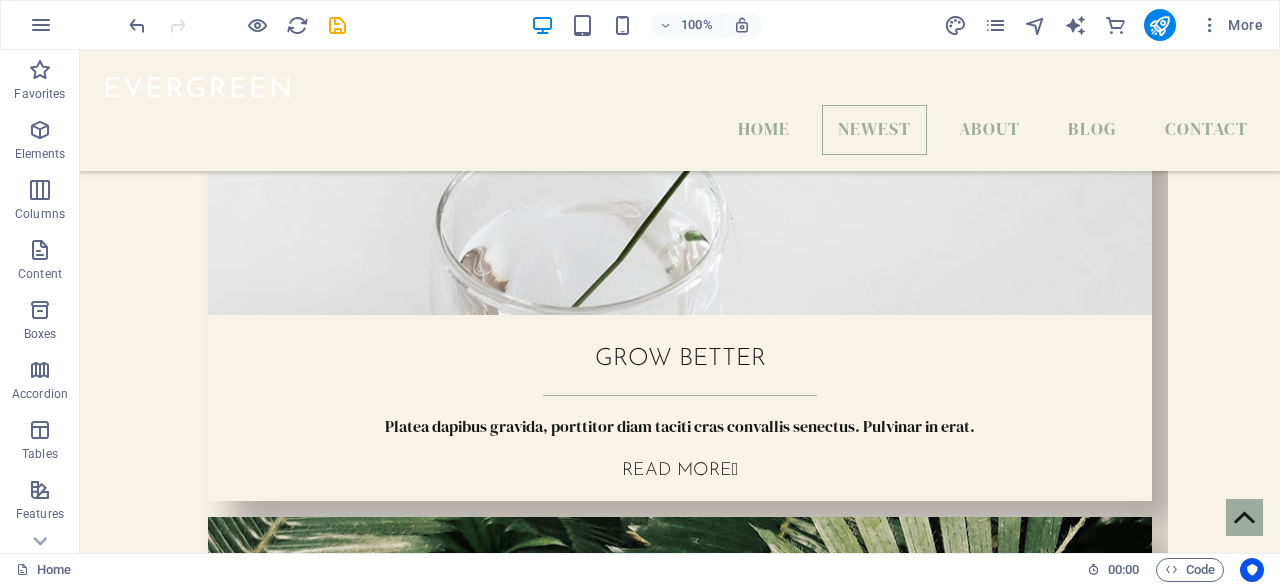 scroll, scrollTop: 1263, scrollLeft: 0, axis: vertical 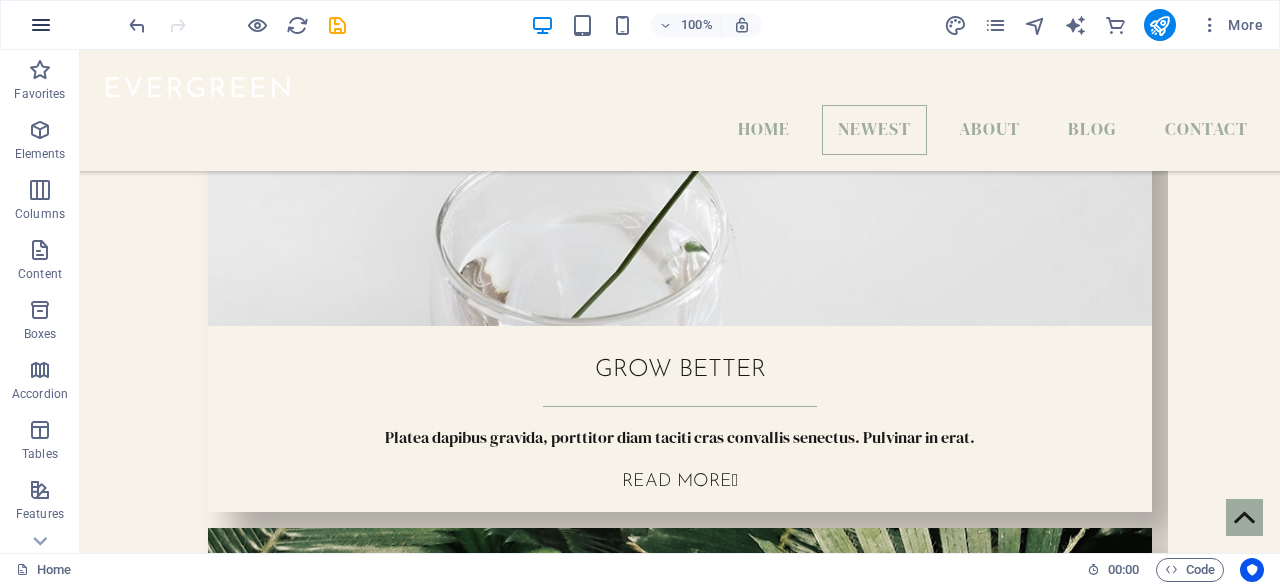 click at bounding box center (41, 25) 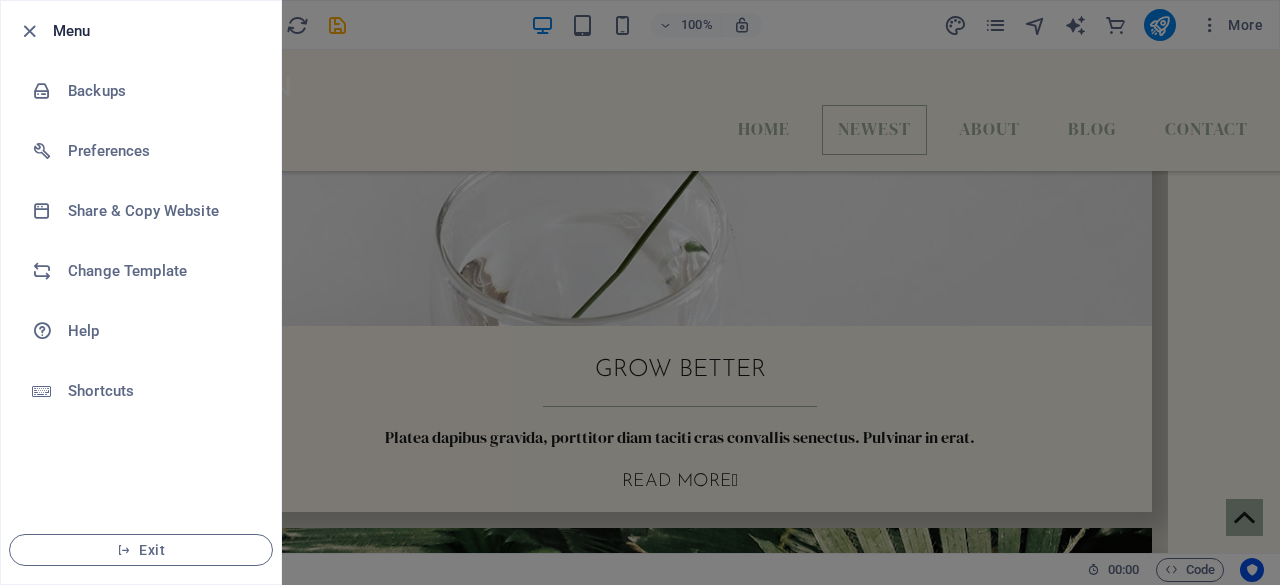 click at bounding box center (640, 292) 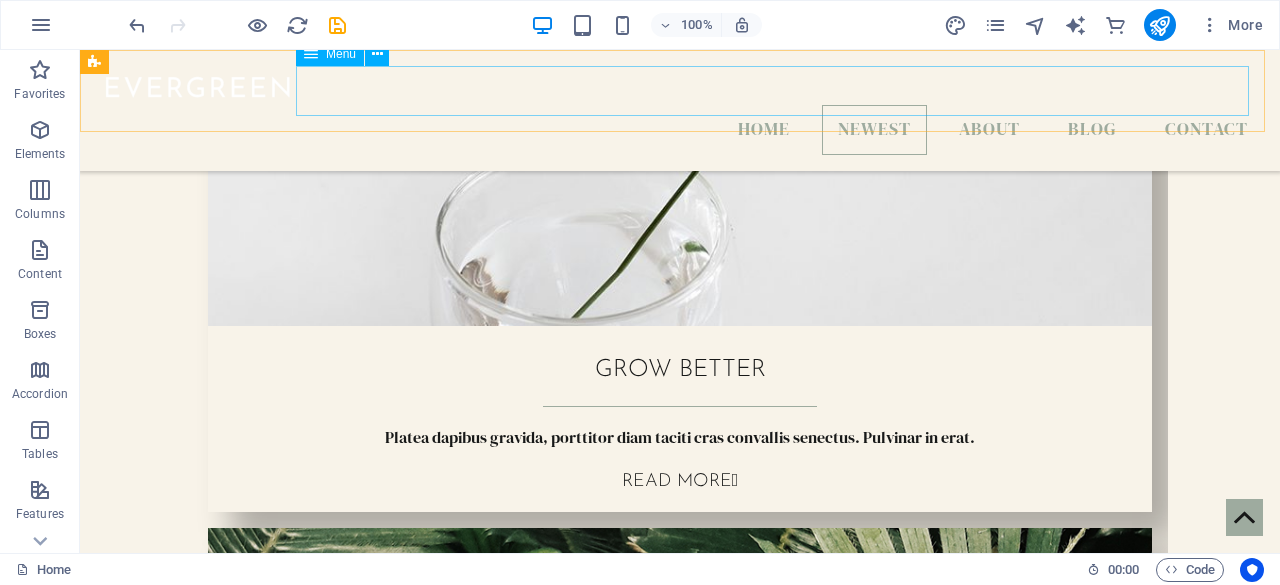 click on "Home Newest About Blog Contact" at bounding box center [680, 130] 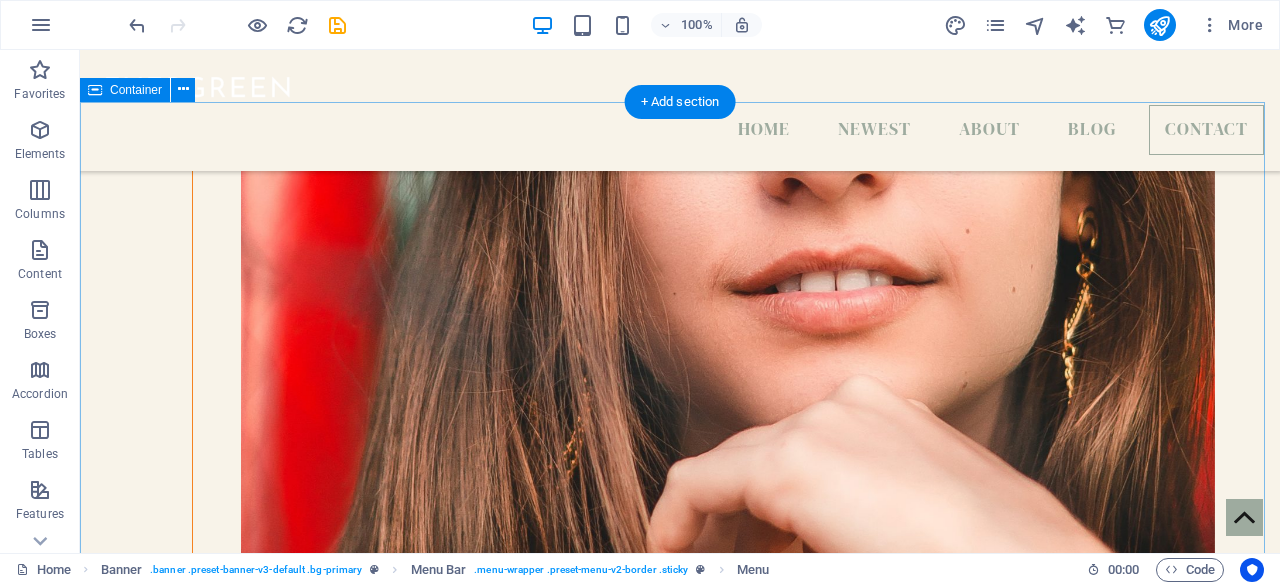 scroll, scrollTop: 5863, scrollLeft: 0, axis: vertical 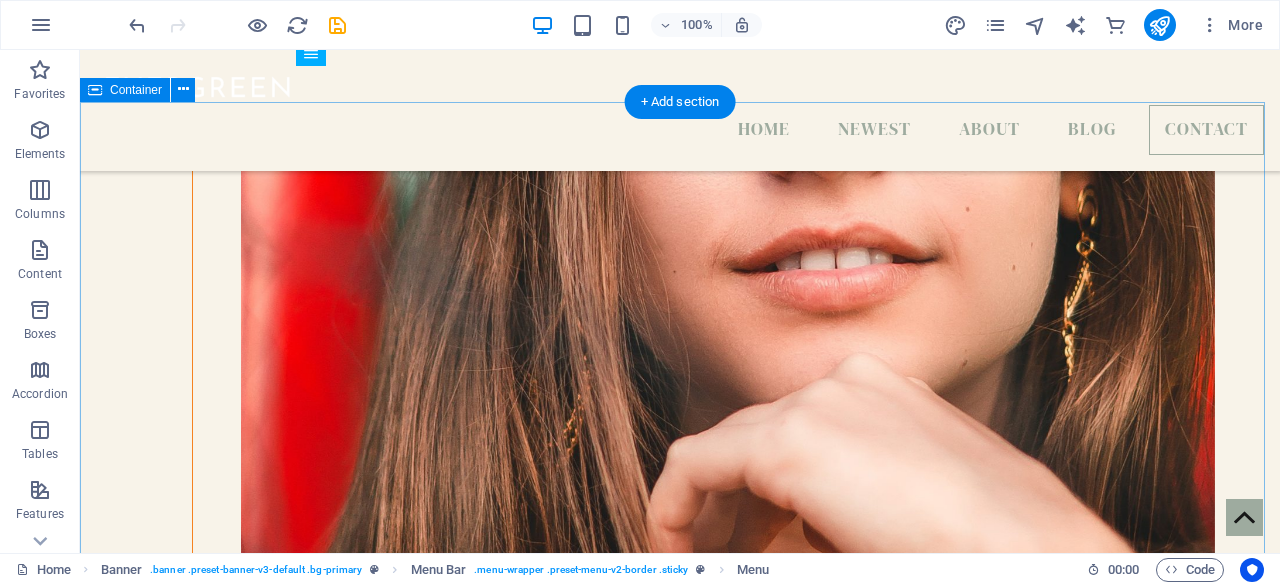 click on "CONTACT US! BECOME A PART OF EVERGREEN! Submit   I have read and understand the privacy policy. Unreadable? Load new" at bounding box center [680, 6500] 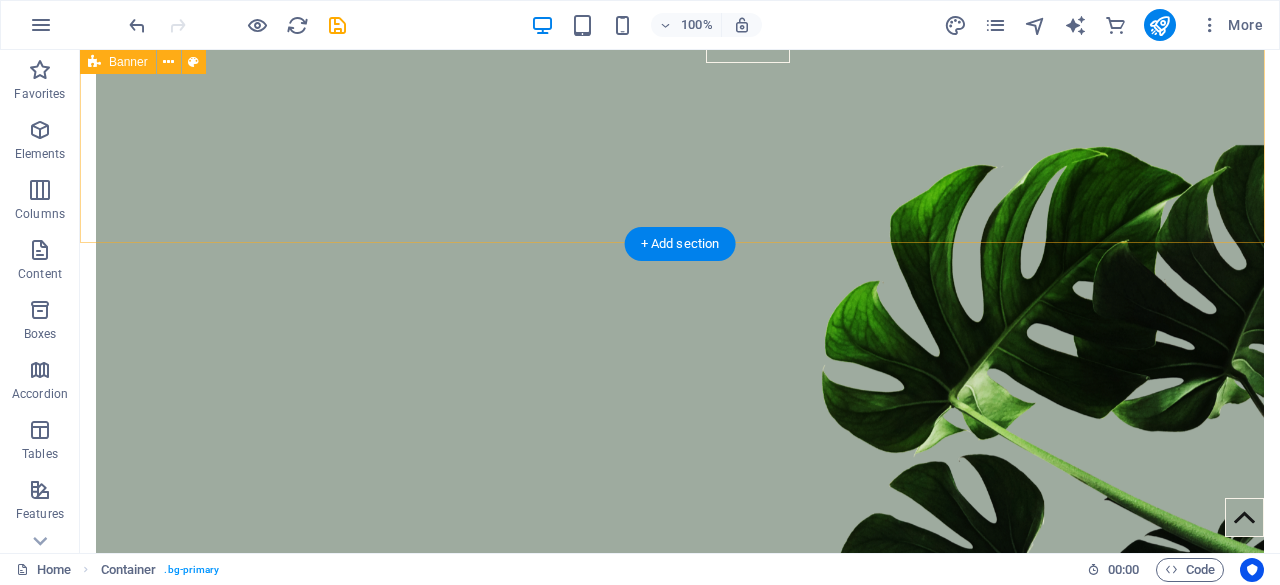 scroll, scrollTop: 0, scrollLeft: 0, axis: both 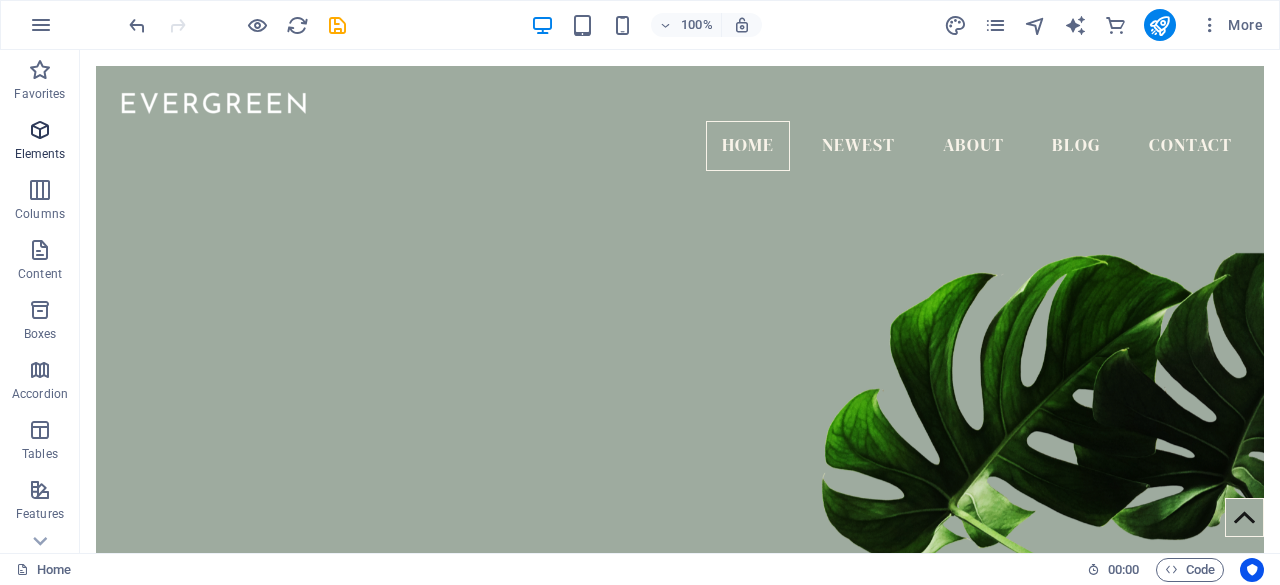 click at bounding box center [40, 130] 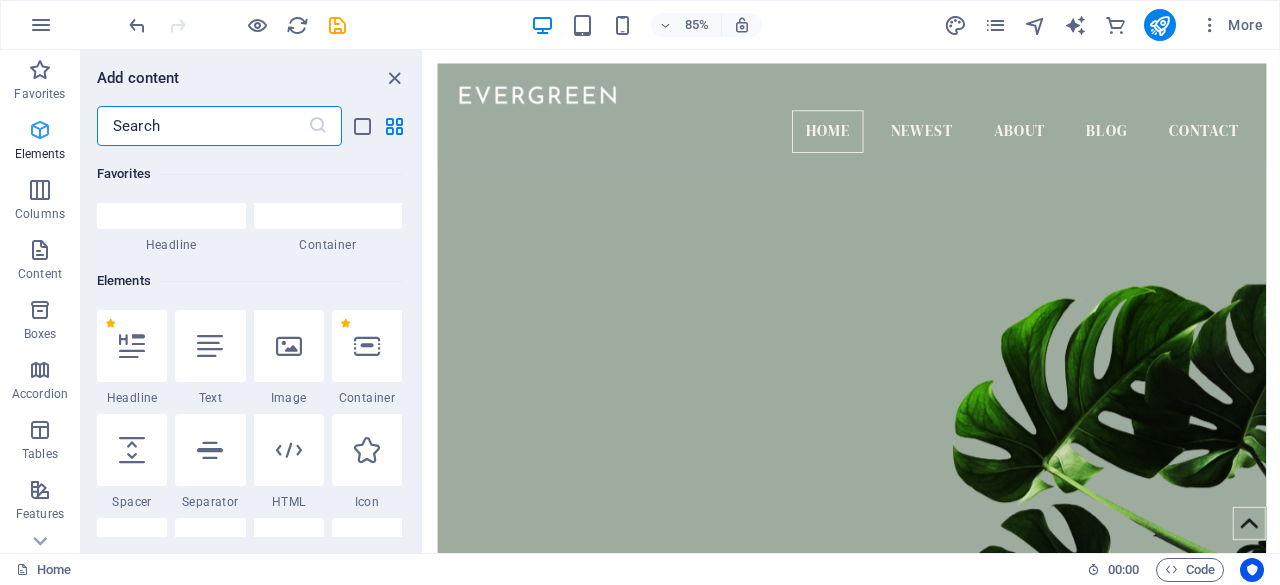 scroll, scrollTop: 213, scrollLeft: 0, axis: vertical 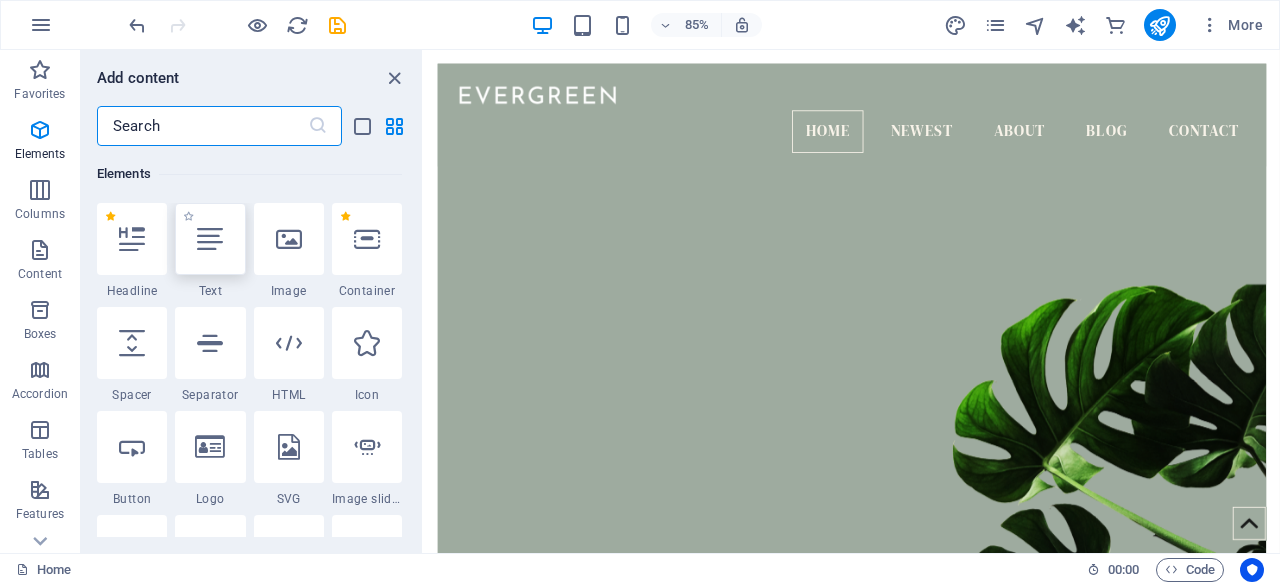 click at bounding box center [210, 239] 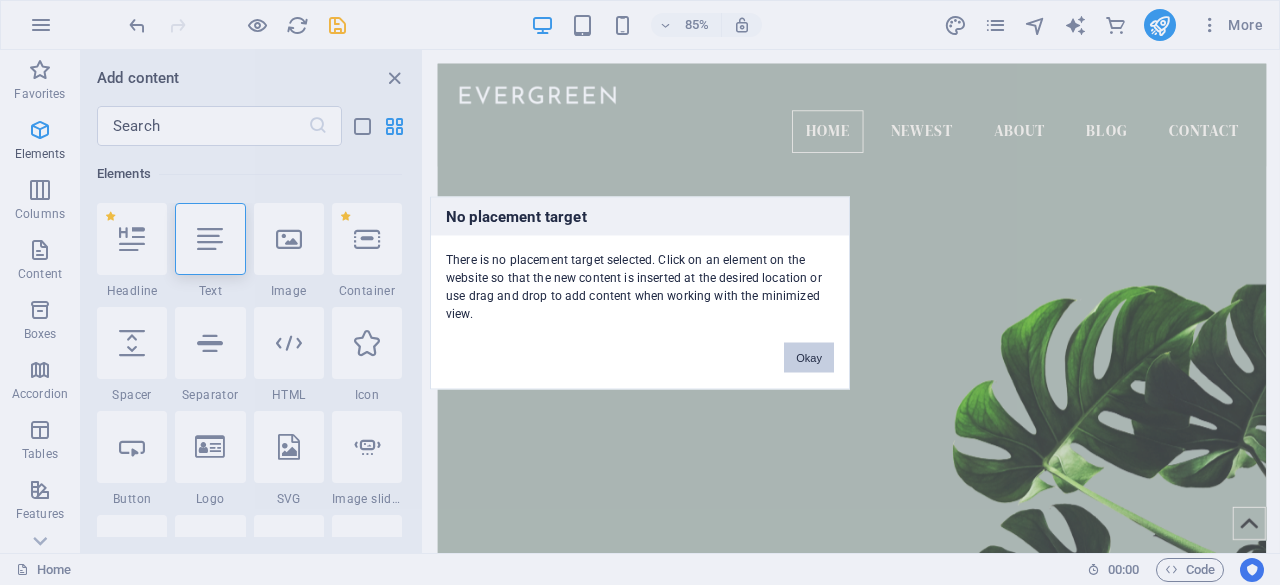 click on "Okay" at bounding box center [809, 357] 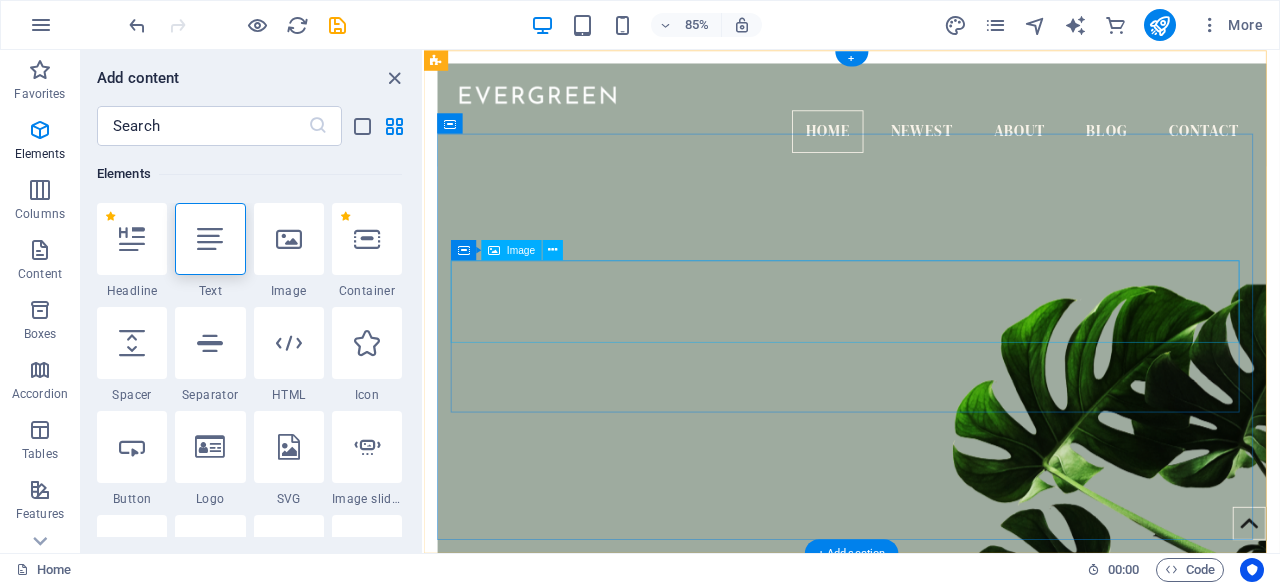 click at bounding box center (927, 875) 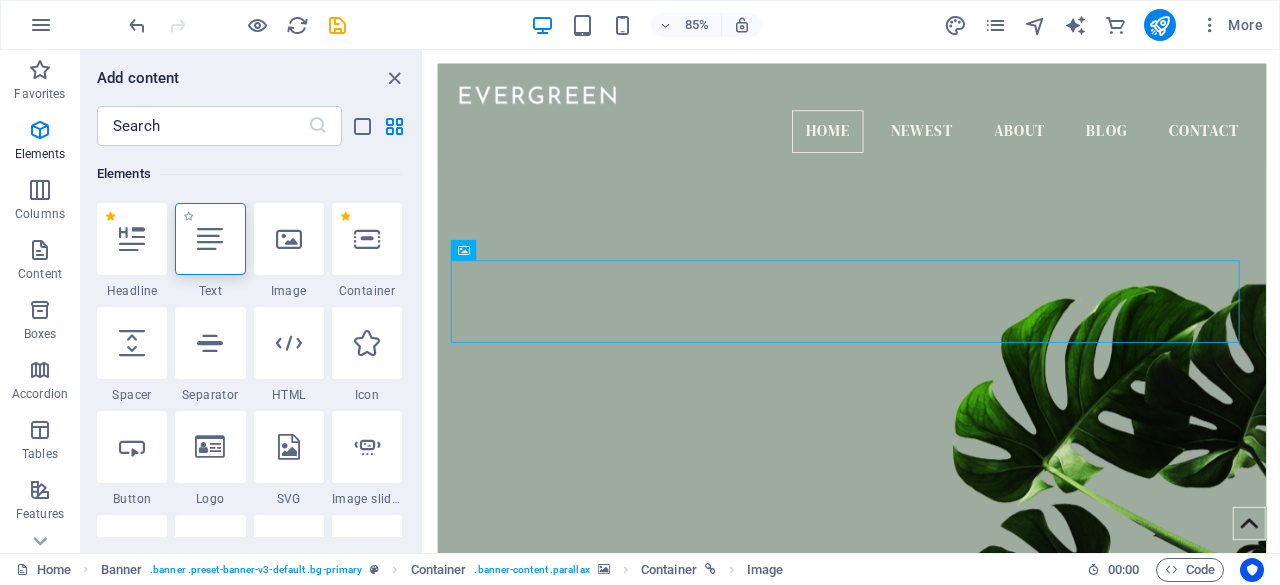 click at bounding box center [210, 239] 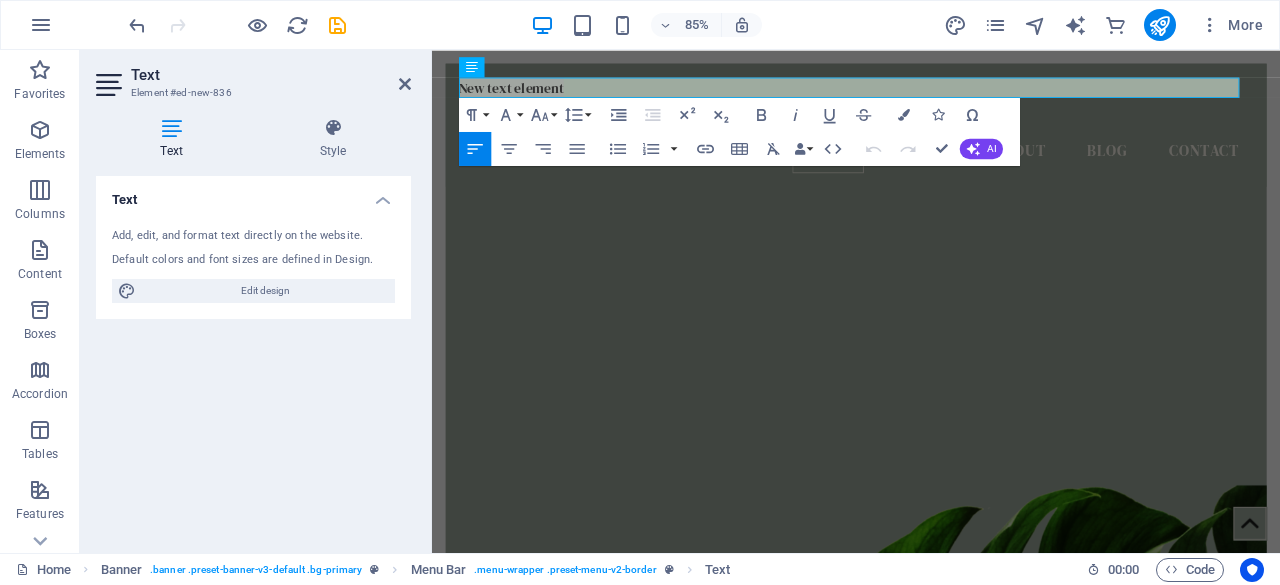 click at bounding box center (171, 128) 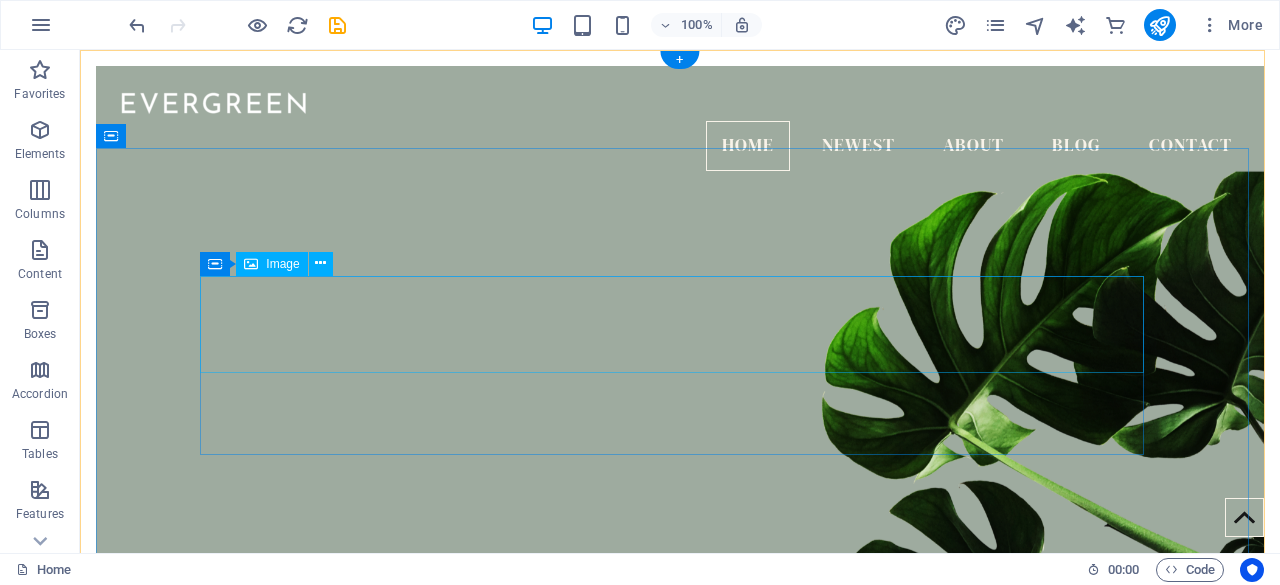 click at bounding box center [680, 826] 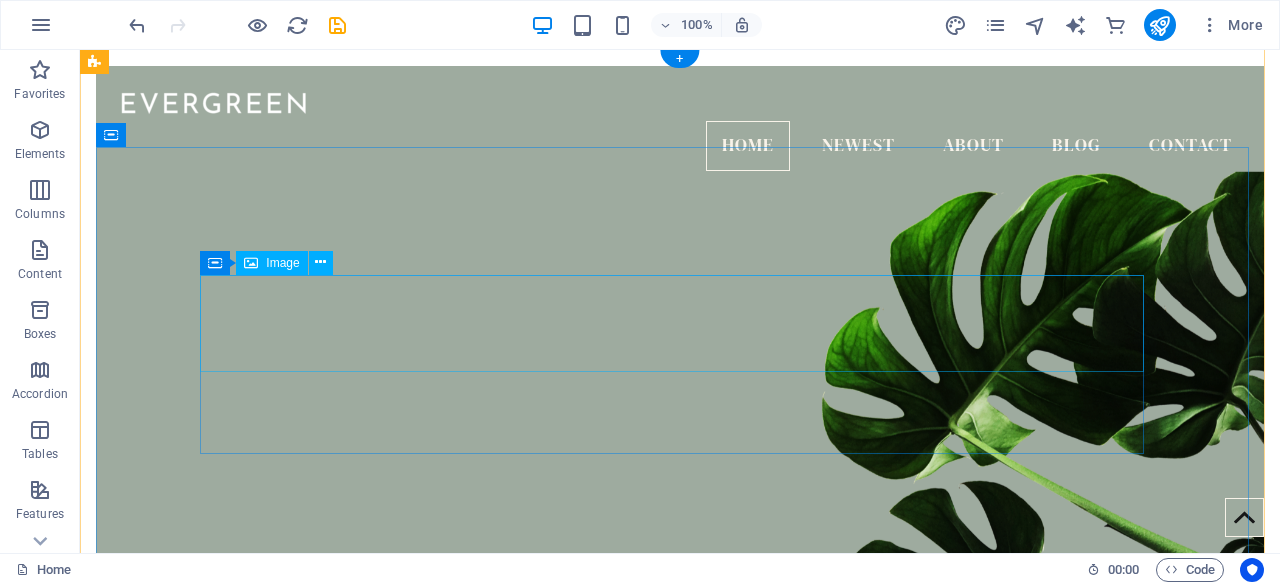scroll, scrollTop: 0, scrollLeft: 0, axis: both 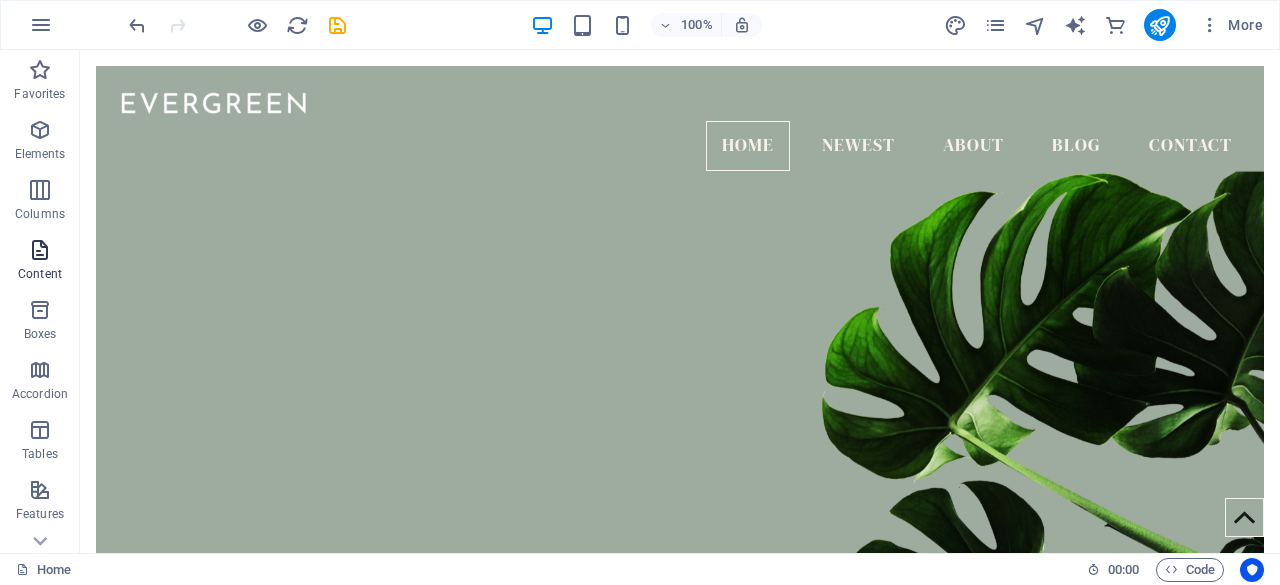 click at bounding box center (40, 250) 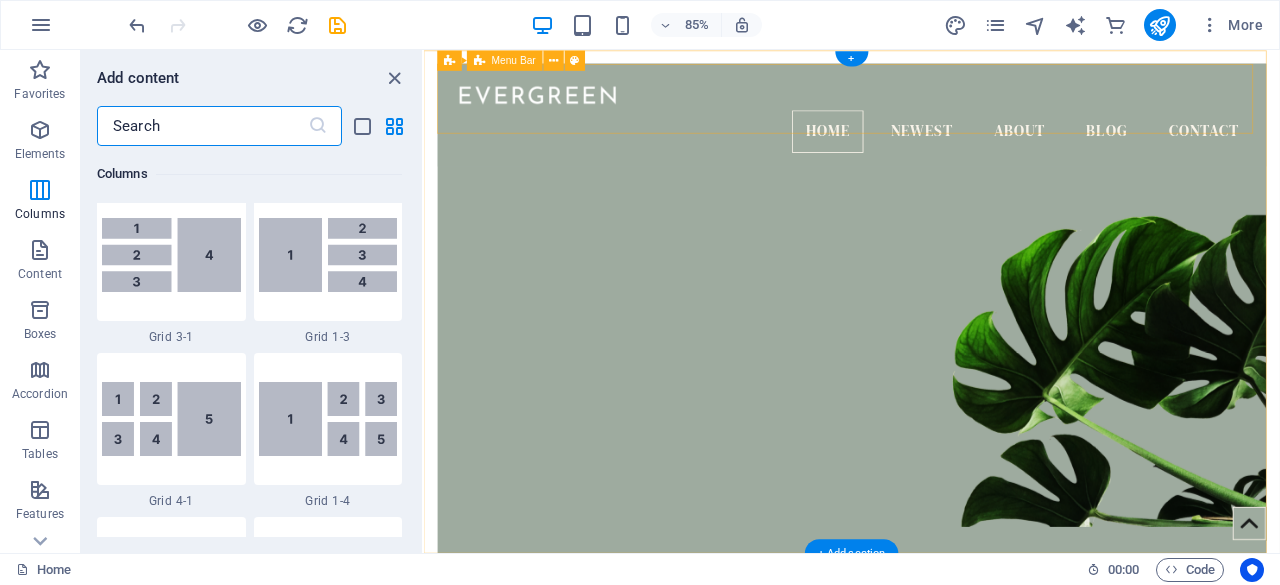 scroll, scrollTop: 2399, scrollLeft: 0, axis: vertical 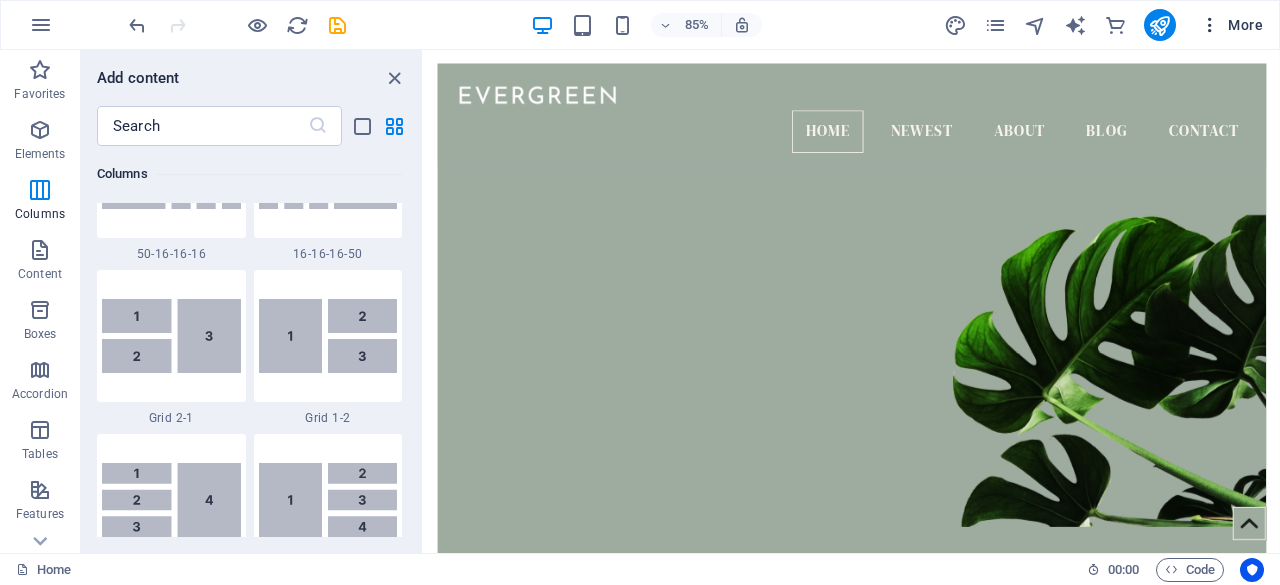 click on "More" at bounding box center (1231, 25) 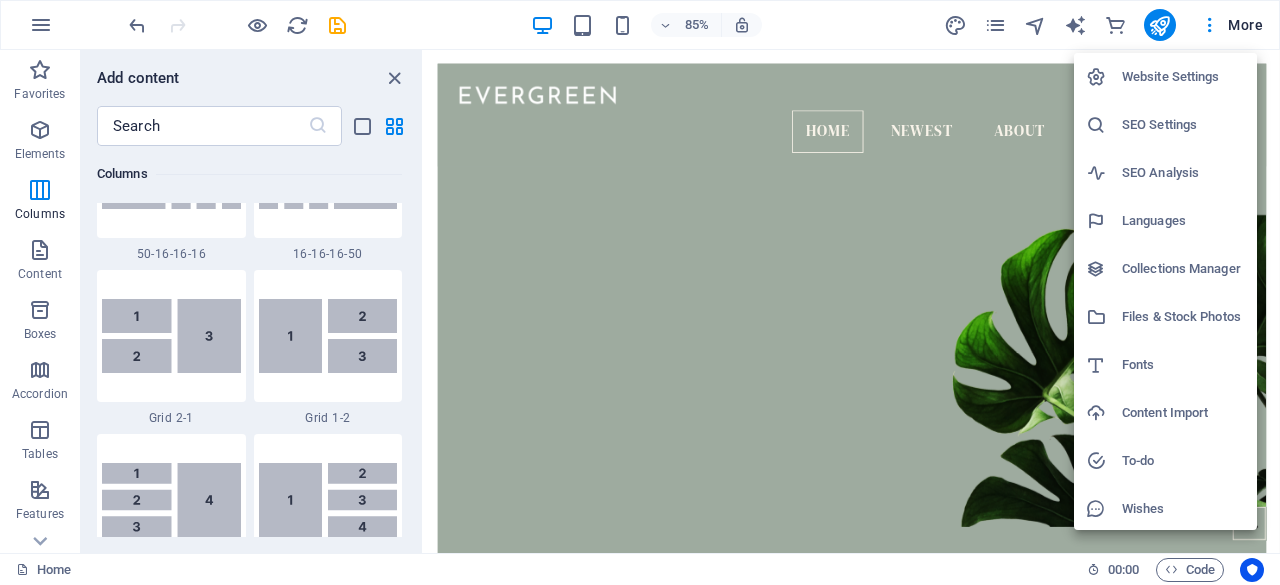 click on "Languages" at bounding box center [1183, 221] 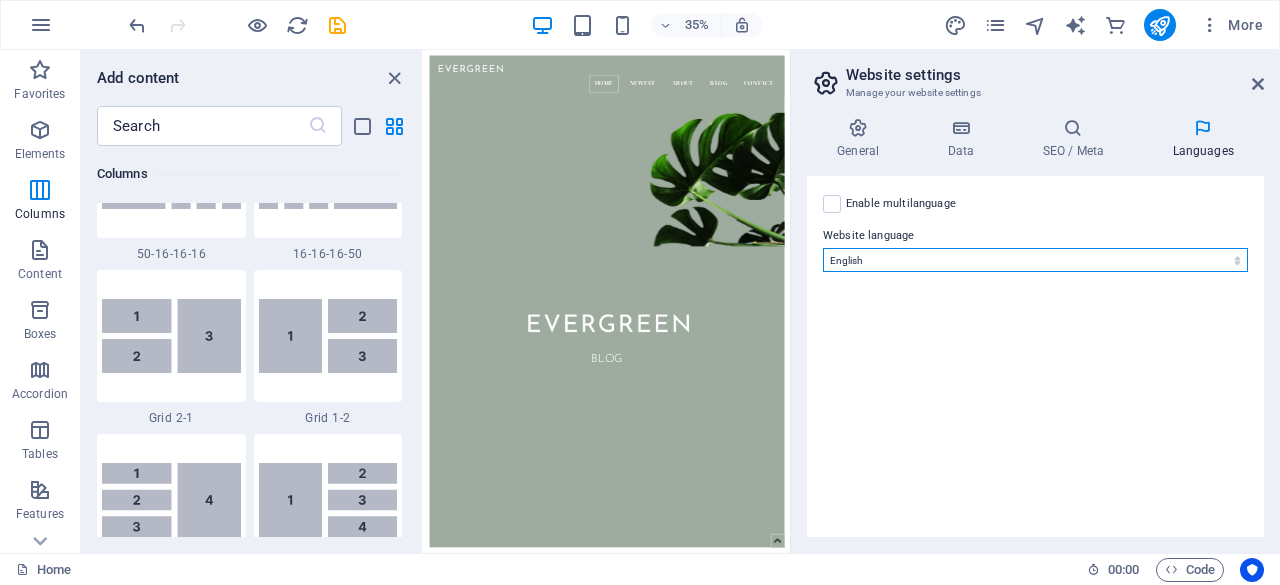 click on "Abkhazian Afar Afrikaans Akan Albanian Amharic Arabic Aragonese Armenian Assamese Avaric Avestan Aymara Azerbaijani Bambara Bashkir Basque Belarusian Bengali Bihari languages Bislama Bokmål Bosnian Breton Bulgarian Burmese Catalan Central Khmer Chamorro Chechen Chinese Church Slavic Chuvash Cornish Corsican Cree Croatian Czech Danish Dutch Dzongkha English Esperanto Estonian Ewe Faroese Farsi (Persian) Fijian Finnish French Fulah Gaelic Galician Ganda Georgian German Greek Greenlandic Guaraní Gujarati Haitian Creole Hausa Hebrew Herero Hindi Hiri Motu Hungarian Icelandic Ido Igbo Indonesian Interlingua Interlingue Inuktitut Inupiaq Irish Italian Japanese Javanese Kannada Kanuri Kashmiri Kazakh Kikuyu Kinyarwanda Komi Kongo Korean Kurdish Kwanyama Kyrgyz Lao Latin Latvian Limburgish Lingala Lithuanian Luba-Katanga Luxembourgish Macedonian Malagasy Malay Malayalam Maldivian Maltese Manx Maori Marathi Marshallese Mongolian Nauru Navajo Ndonga Nepali North Ndebele Northern Sami Norwegian Norwegian Nynorsk Nuosu" at bounding box center [1035, 260] 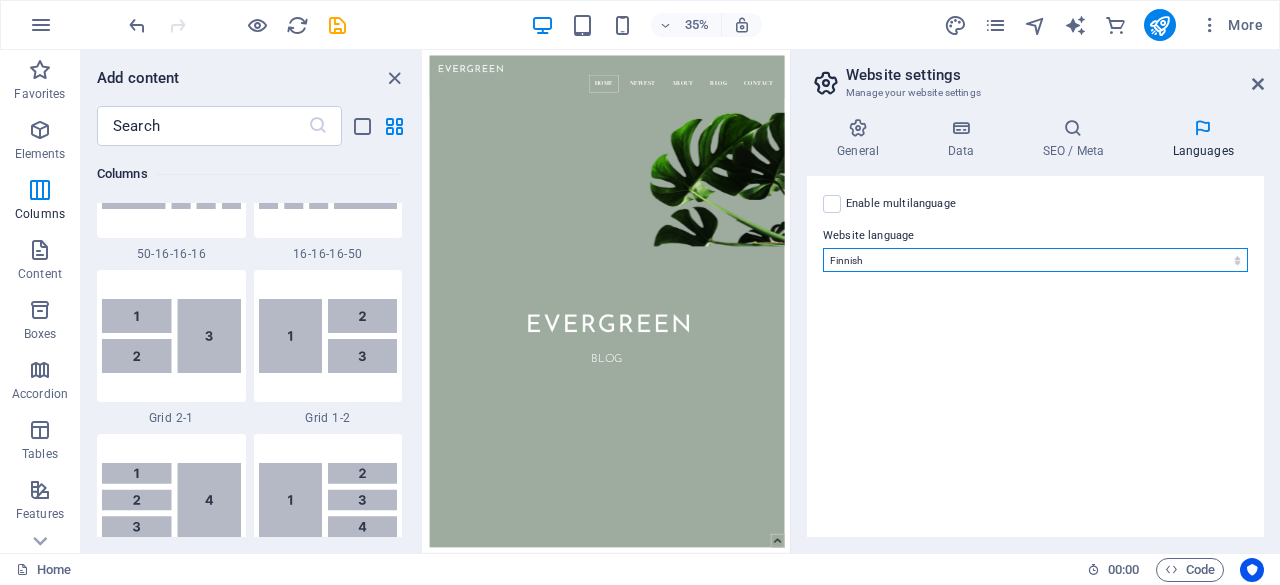 click on "Abkhazian Afar Afrikaans Akan Albanian Amharic Arabic Aragonese Armenian Assamese Avaric Avestan Aymara Azerbaijani Bambara Bashkir Basque Belarusian Bengali Bihari languages Bislama Bokmål Bosnian Breton Bulgarian Burmese Catalan Central Khmer Chamorro Chechen Chinese Church Slavic Chuvash Cornish Corsican Cree Croatian Czech Danish Dutch Dzongkha English Esperanto Estonian Ewe Faroese Farsi (Persian) Fijian Finnish French Fulah Gaelic Galician Ganda Georgian German Greek Greenlandic Guaraní Gujarati Haitian Creole Hausa Hebrew Herero Hindi Hiri Motu Hungarian Icelandic Ido Igbo Indonesian Interlingua Interlingue Inuktitut Inupiaq Irish Italian Japanese Javanese Kannada Kanuri Kashmiri Kazakh Kikuyu Kinyarwanda Komi Kongo Korean Kurdish Kwanyama Kyrgyz Lao Latin Latvian Limburgish Lingala Lithuanian Luba-Katanga Luxembourgish Macedonian Malagasy Malay Malayalam Maldivian Maltese Manx Maori Marathi Marshallese Mongolian Nauru Navajo Ndonga Nepali North Ndebele Northern Sami Norwegian Norwegian Nynorsk Nuosu" at bounding box center (1035, 260) 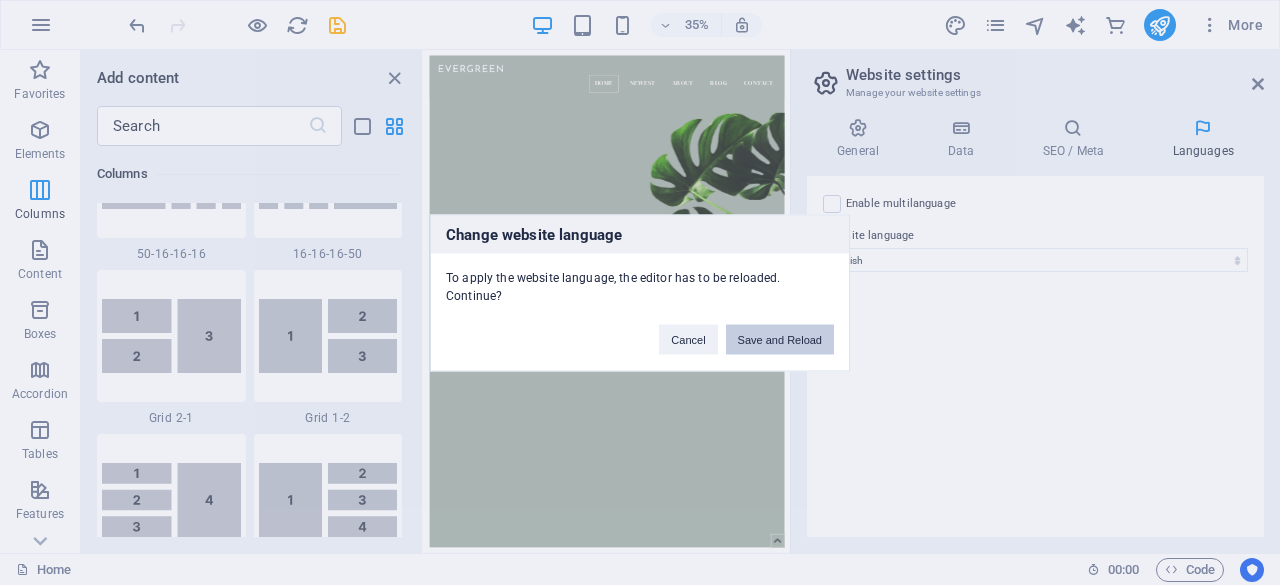 drag, startPoint x: 782, startPoint y: 322, endPoint x: 704, endPoint y: 273, distance: 92.11406 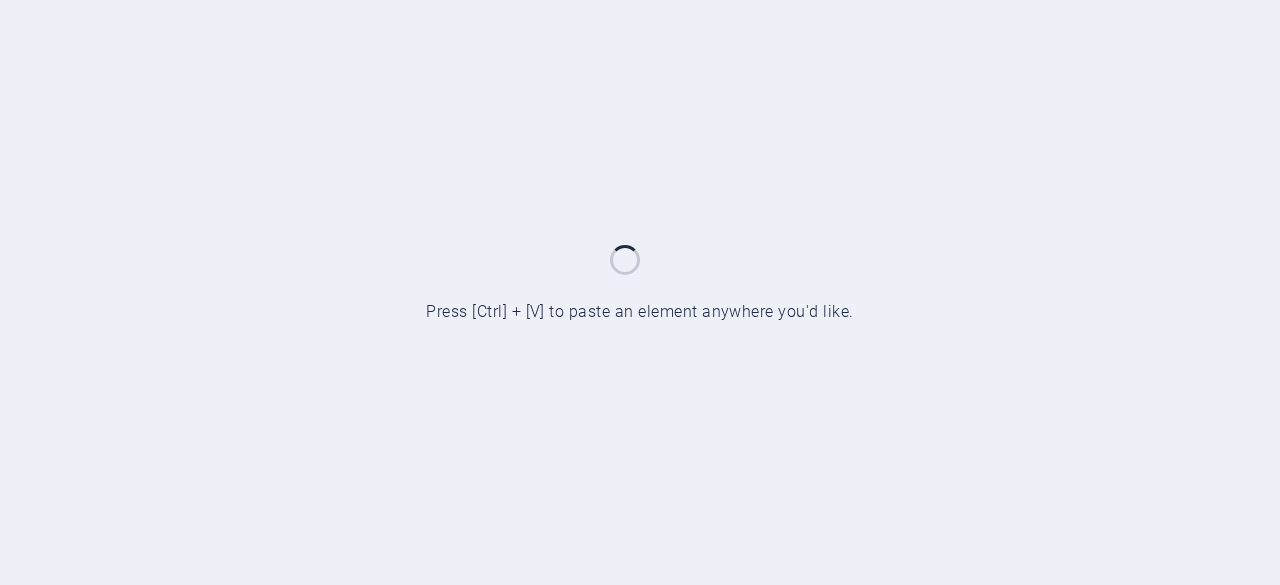 scroll, scrollTop: 0, scrollLeft: 0, axis: both 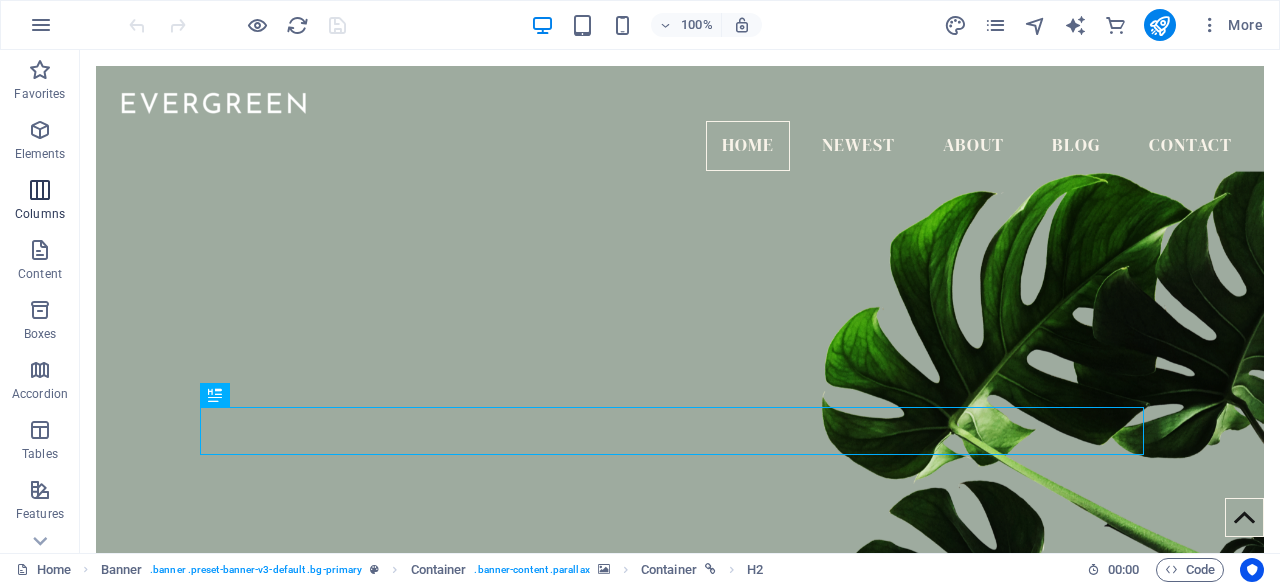 click at bounding box center [40, 190] 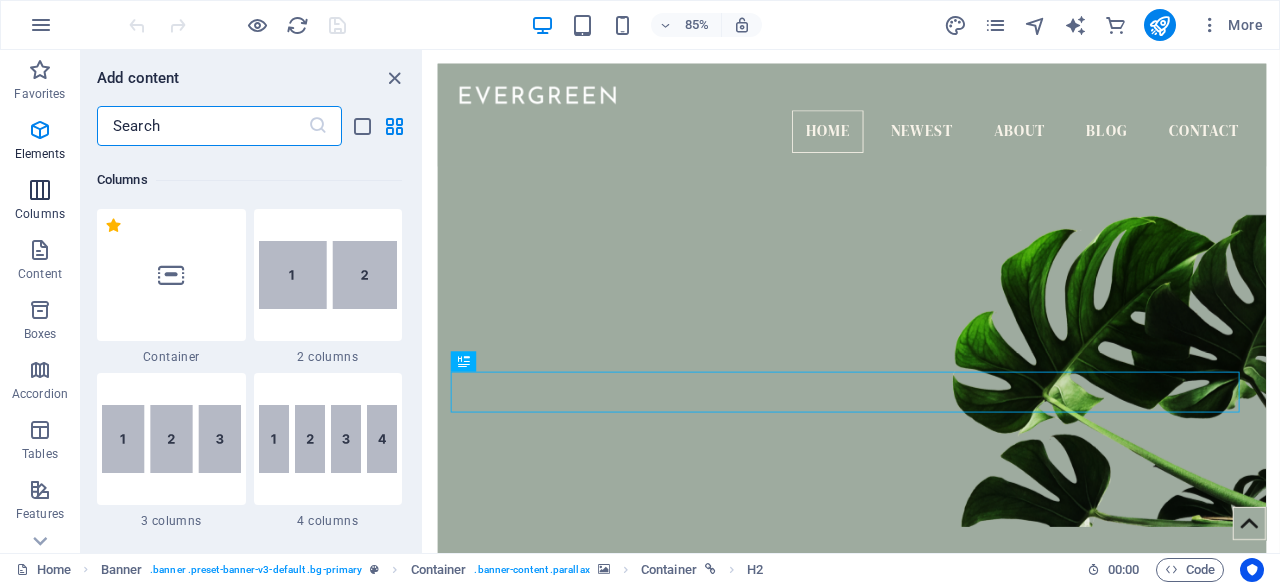 scroll, scrollTop: 990, scrollLeft: 0, axis: vertical 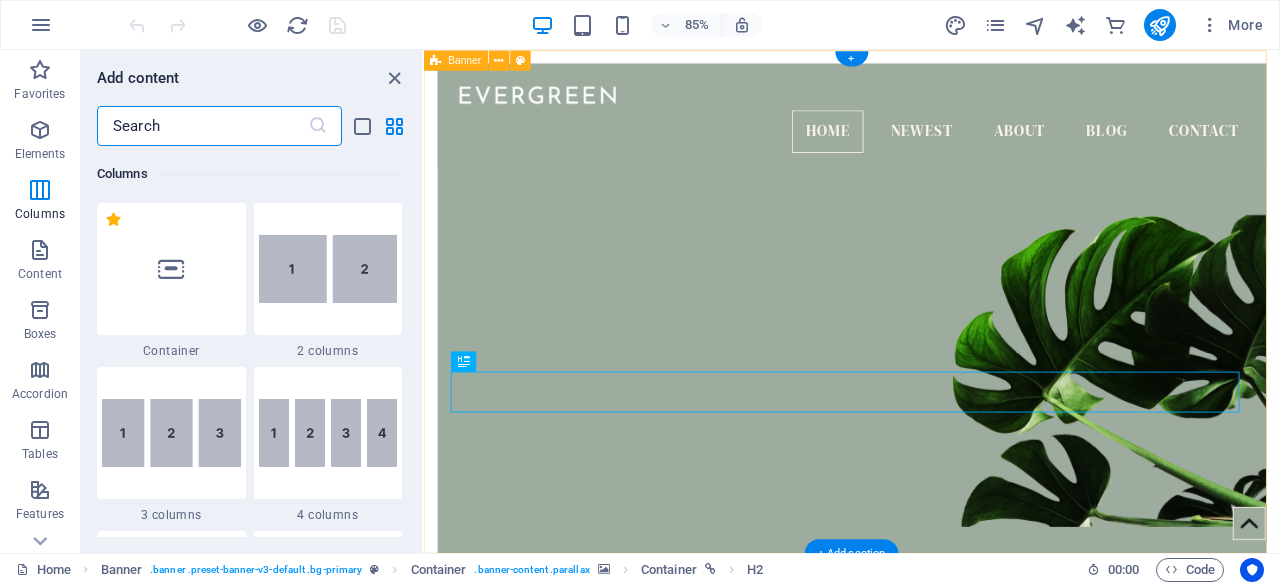 click at bounding box center [927, 379] 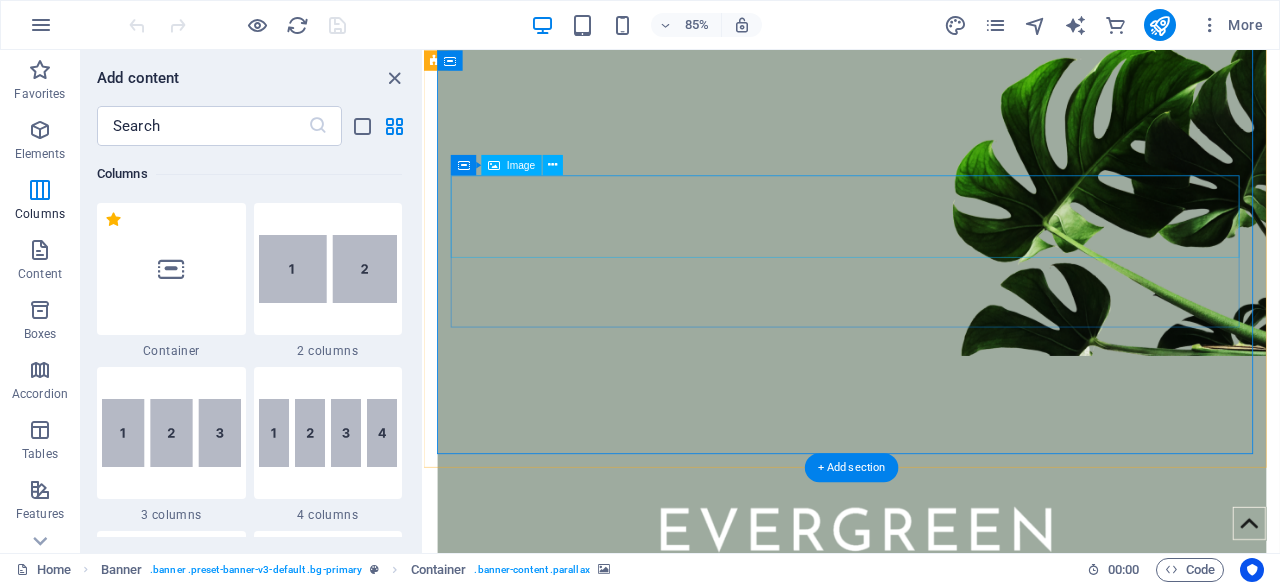 scroll, scrollTop: 0, scrollLeft: 0, axis: both 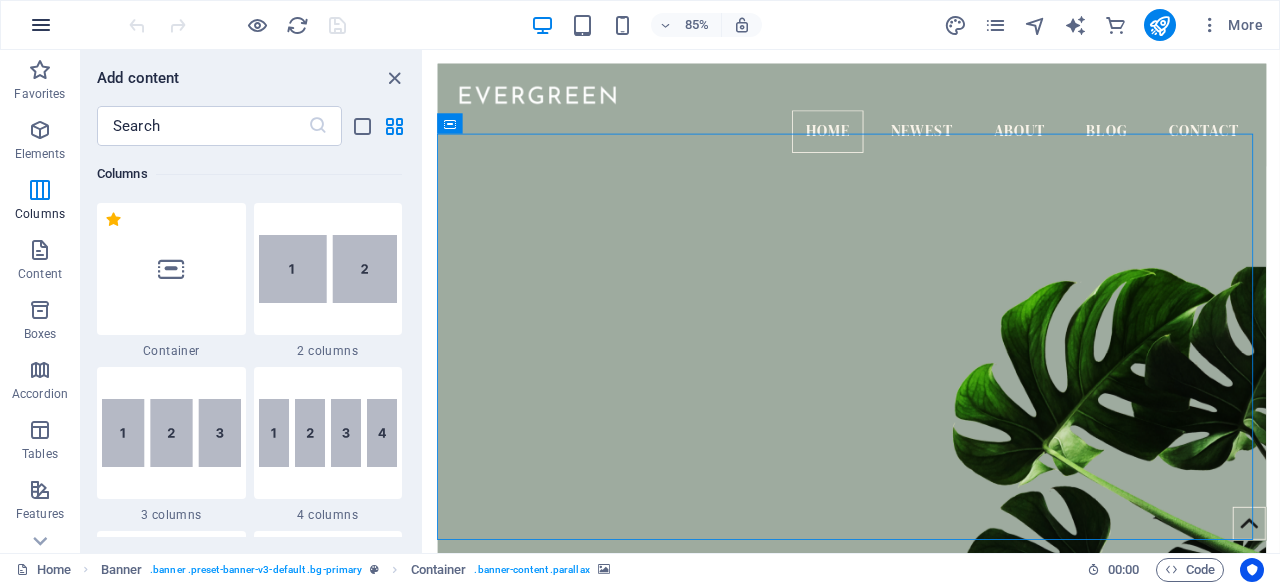 click at bounding box center [41, 25] 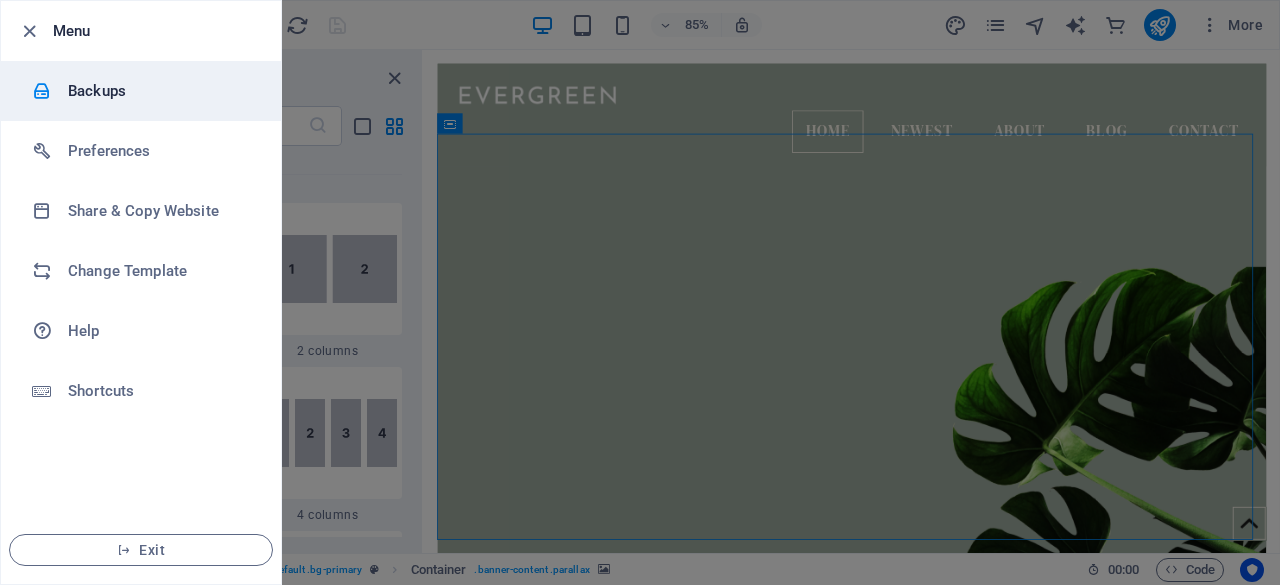 click on "Backups" at bounding box center (160, 91) 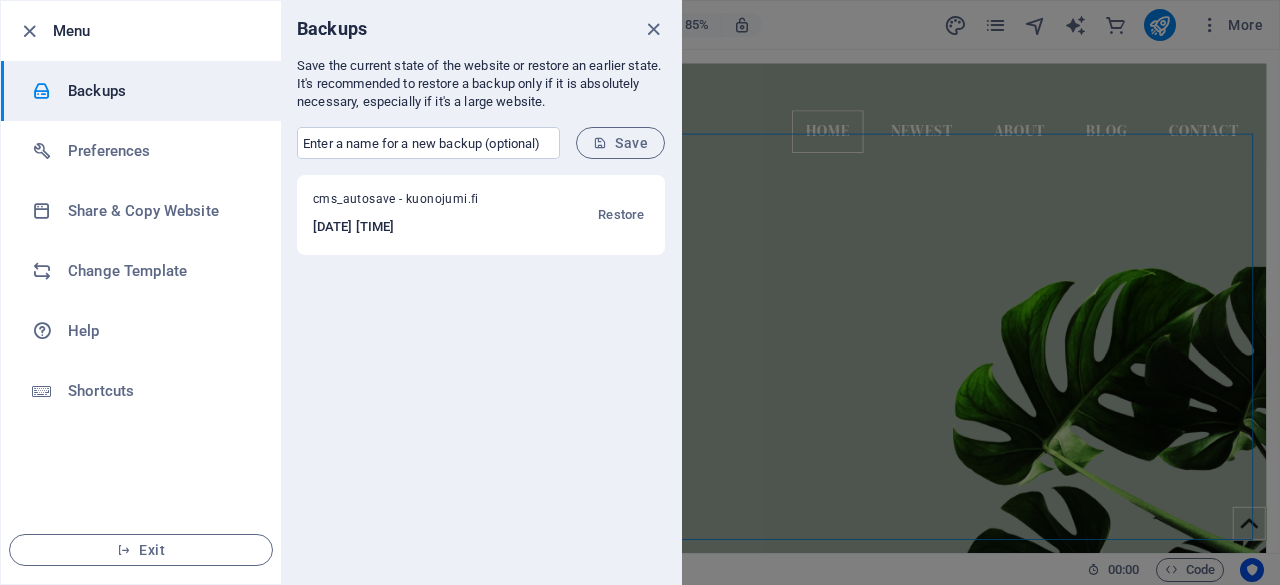 click at bounding box center [653, 29] 